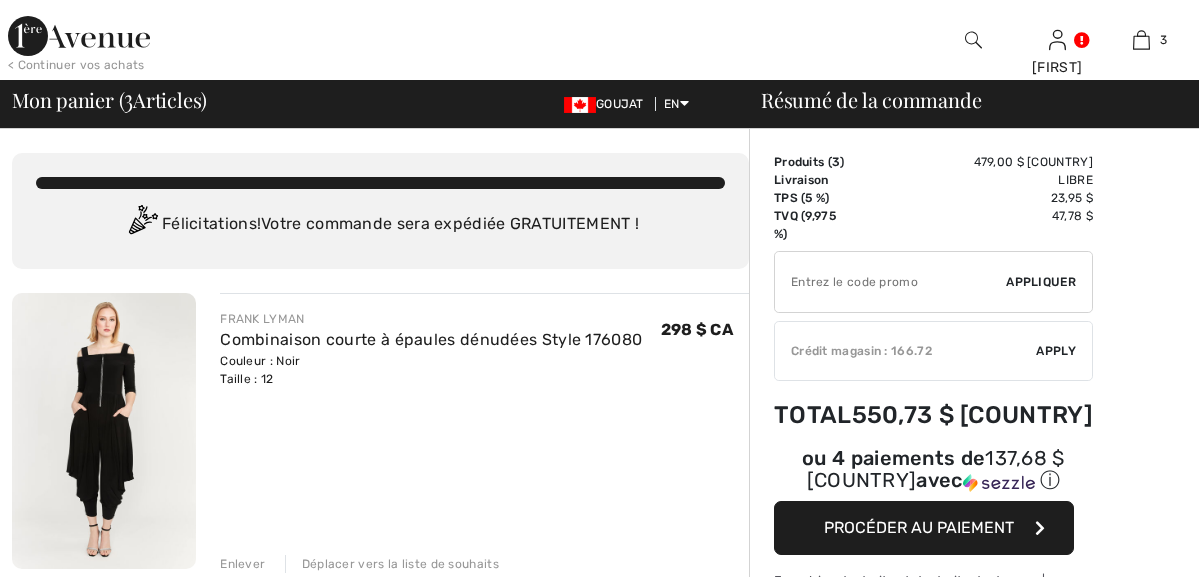 scroll, scrollTop: 0, scrollLeft: 0, axis: both 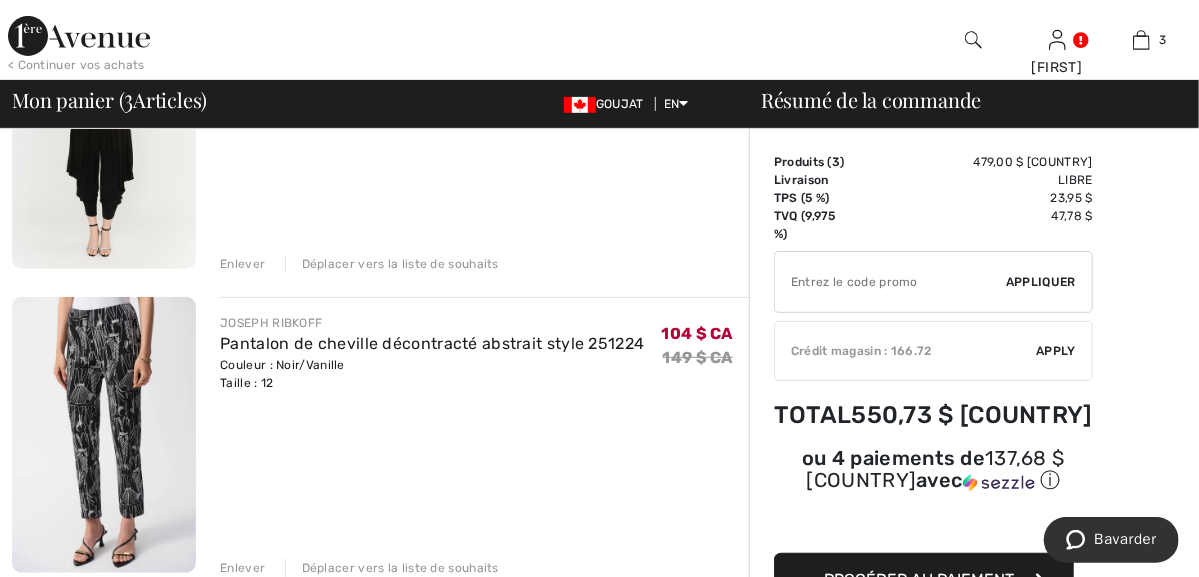 click at bounding box center (104, 435) 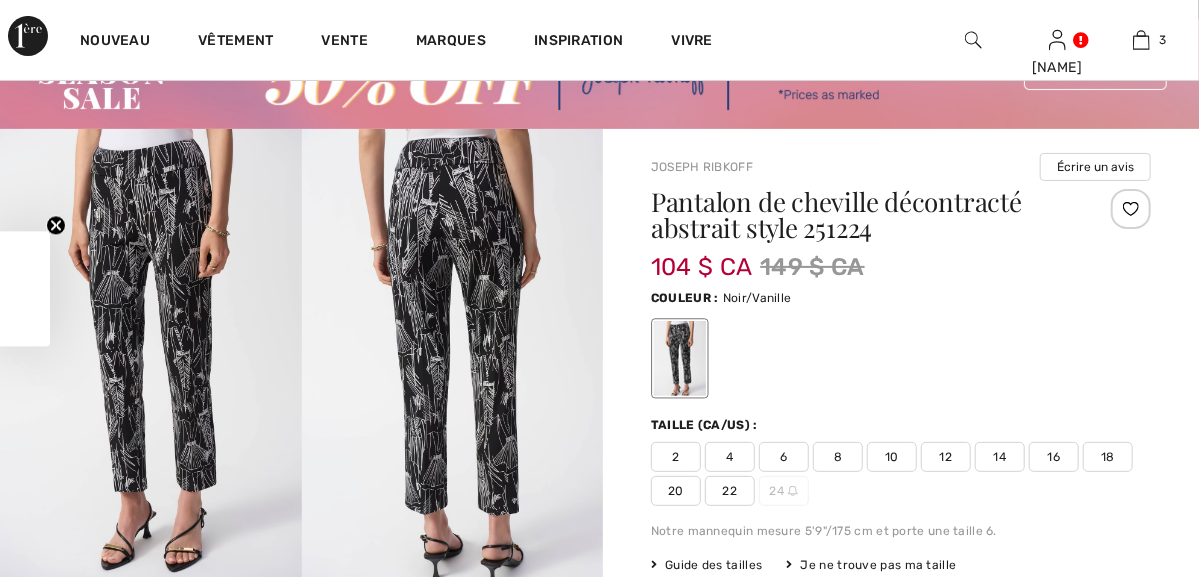 scroll, scrollTop: 100, scrollLeft: 0, axis: vertical 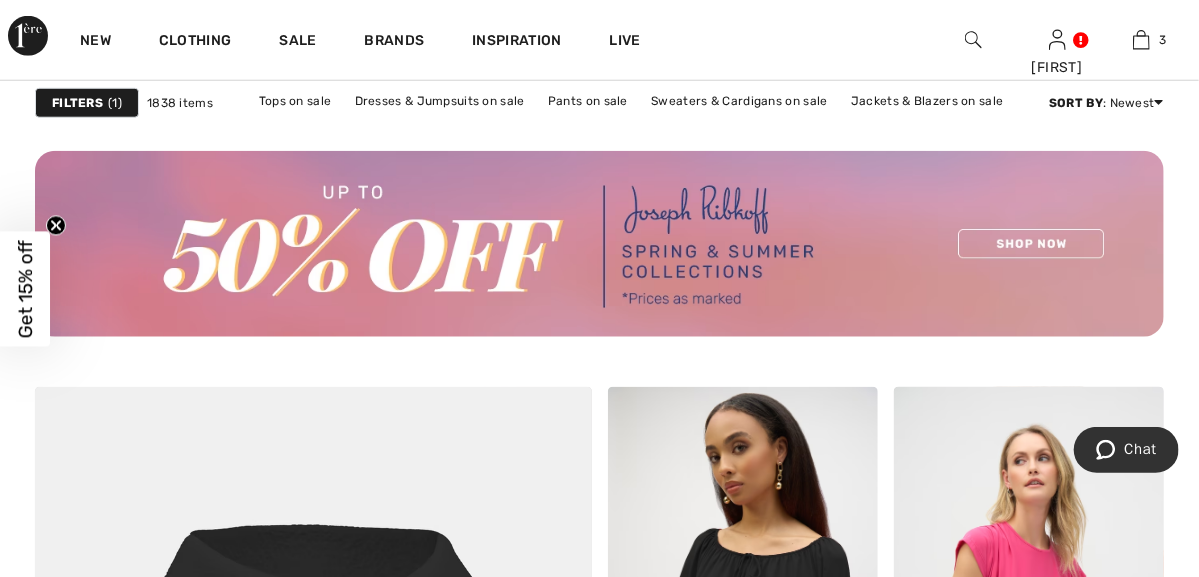 click at bounding box center (599, 243) 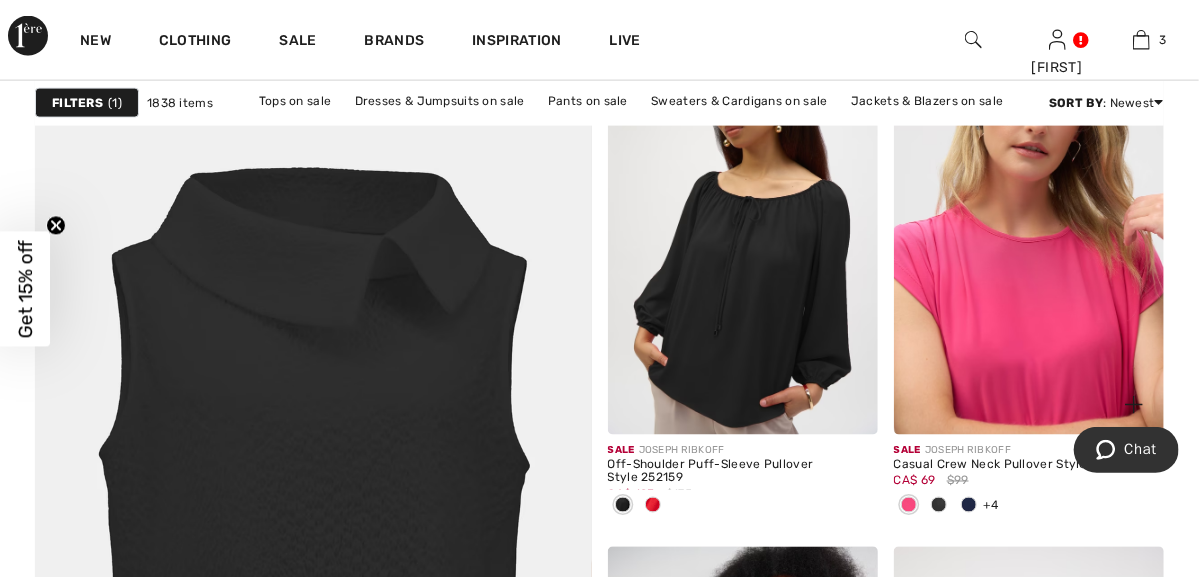 scroll, scrollTop: 4500, scrollLeft: 0, axis: vertical 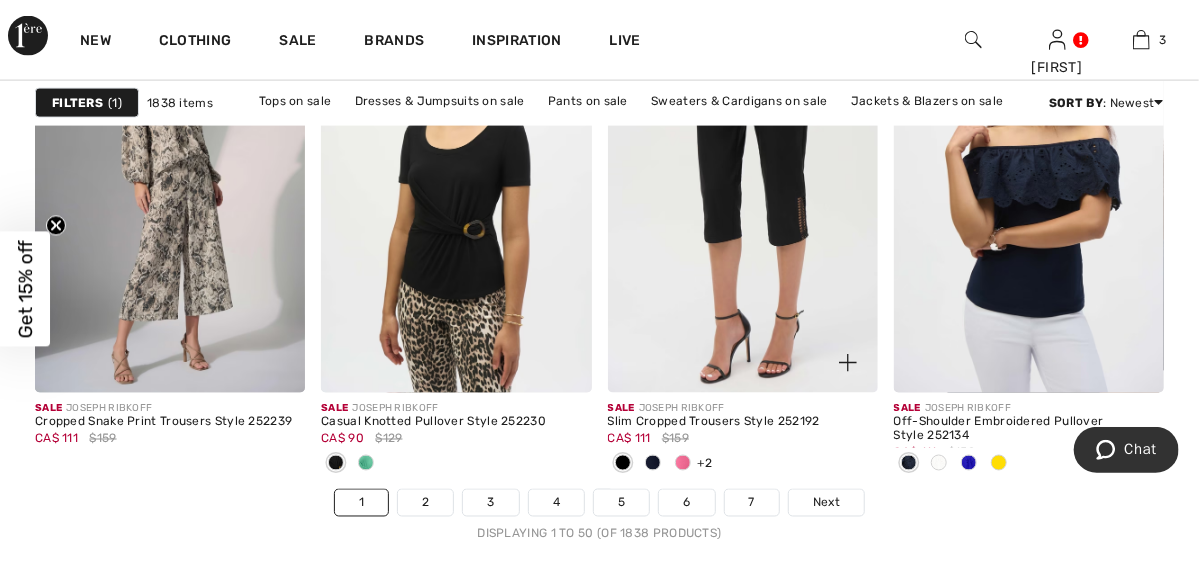 click at bounding box center [743, 190] 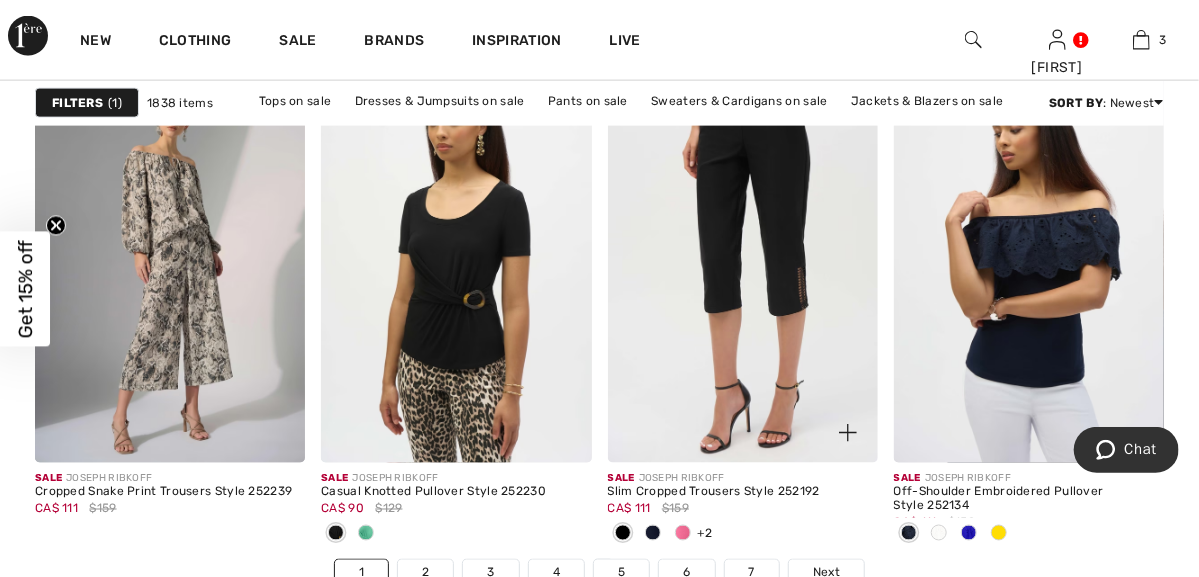 scroll, scrollTop: 7692, scrollLeft: 0, axis: vertical 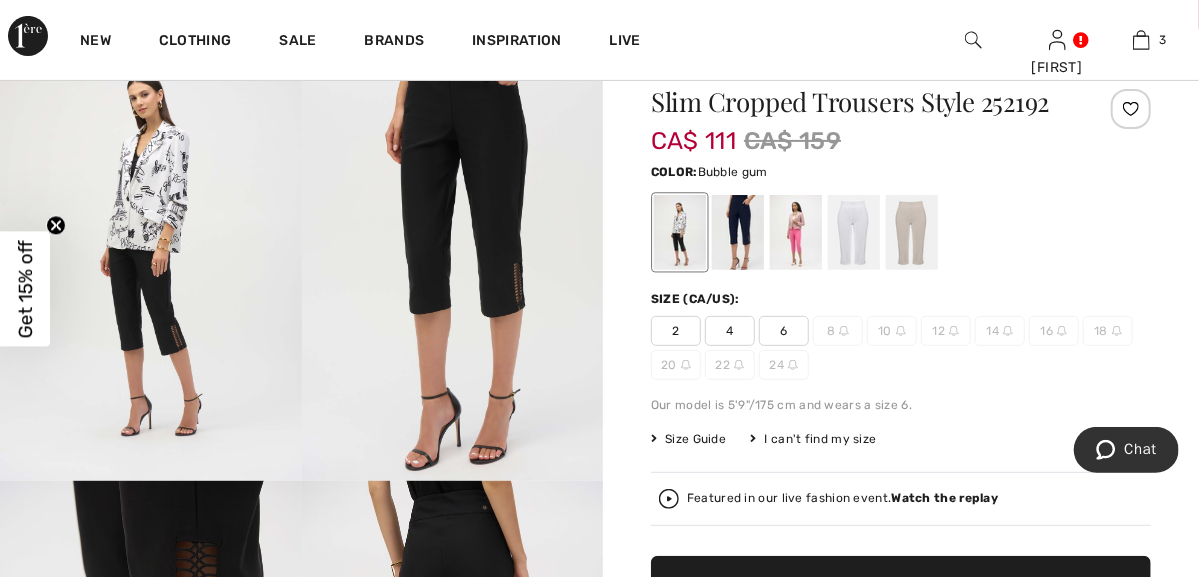 click at bounding box center (796, 232) 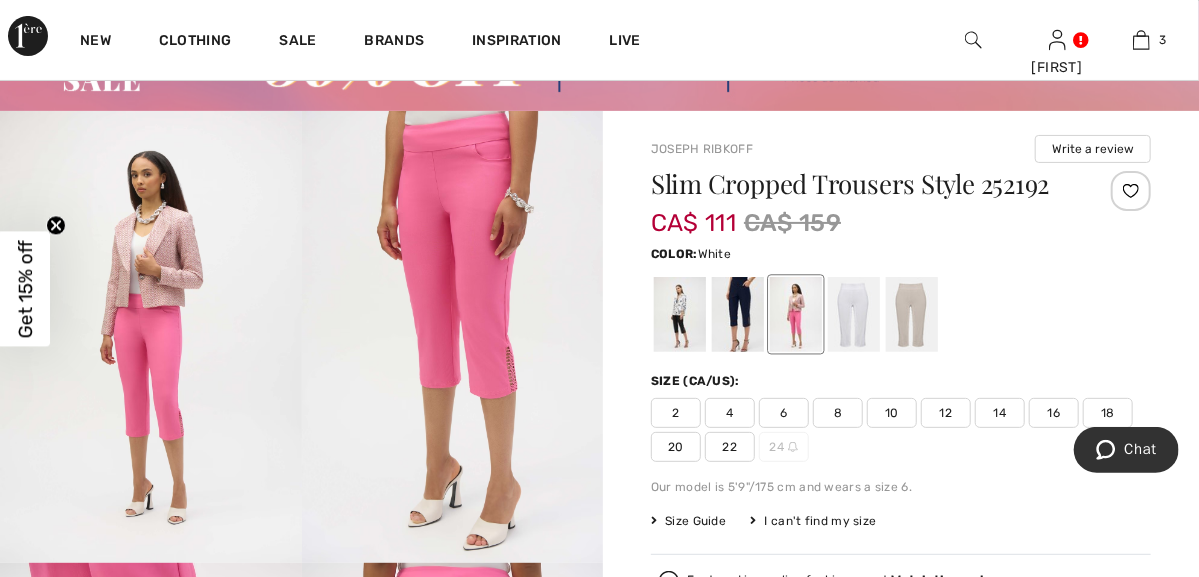 scroll, scrollTop: 100, scrollLeft: 0, axis: vertical 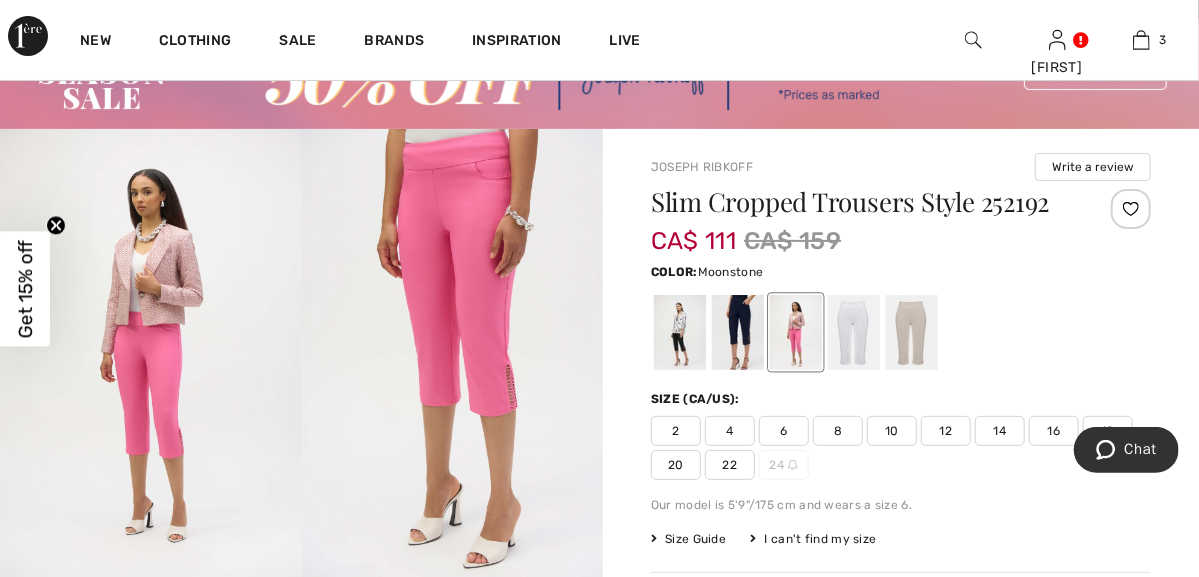 click at bounding box center [912, 332] 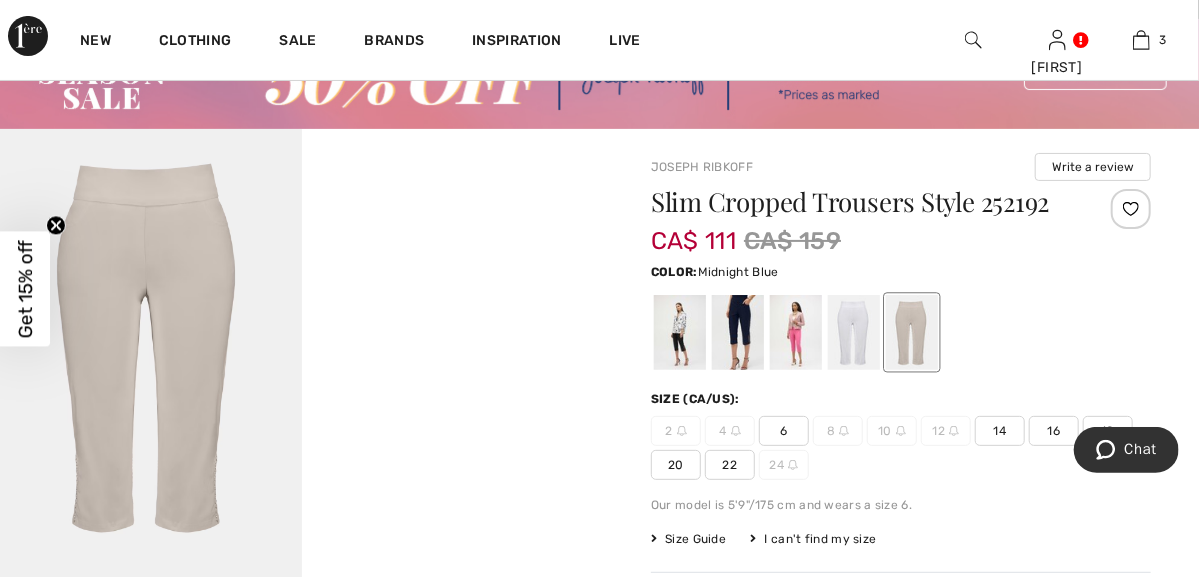 click at bounding box center [738, 332] 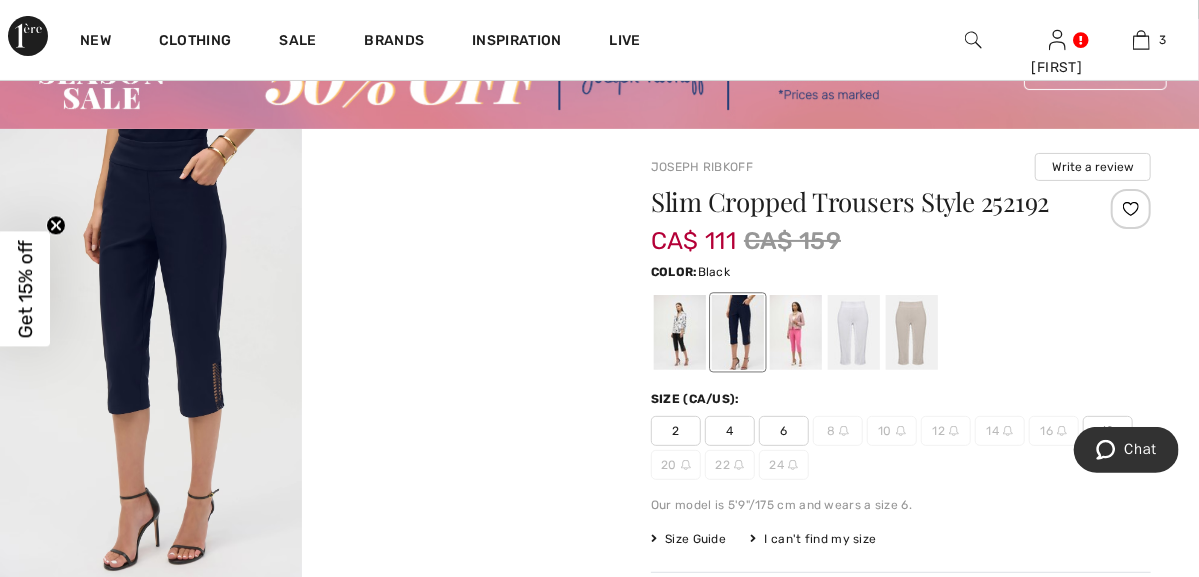 click at bounding box center [680, 332] 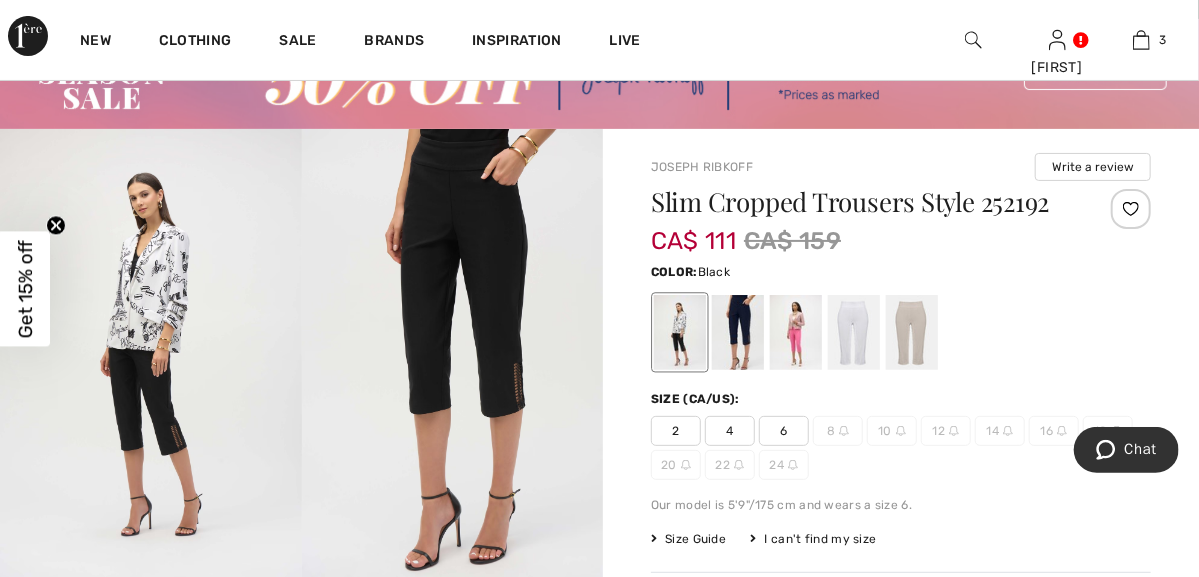 click at bounding box center [680, 332] 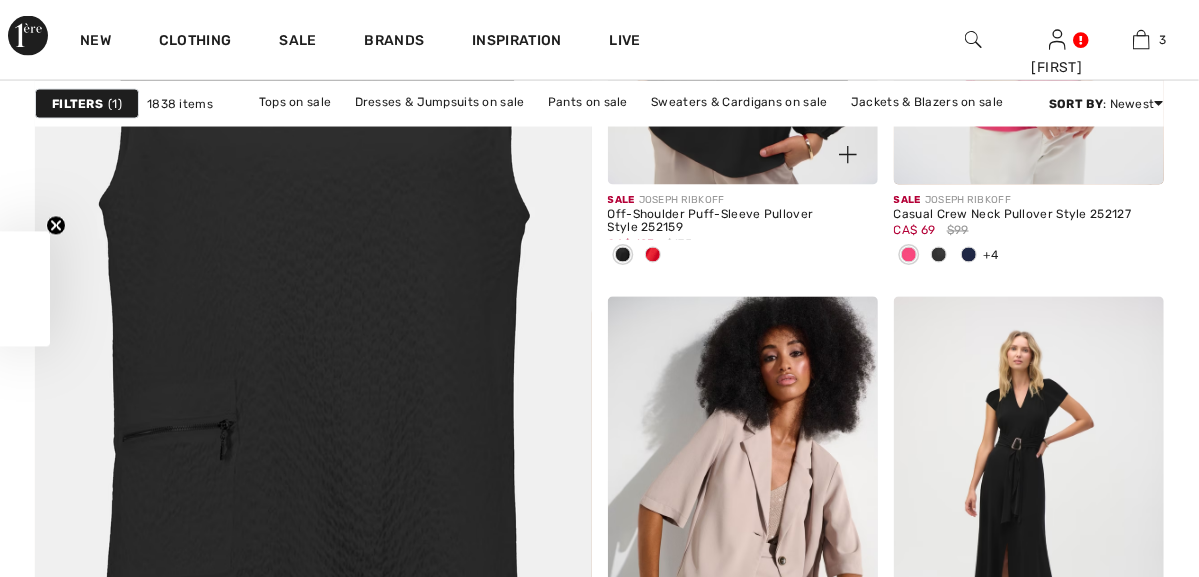 scroll, scrollTop: 0, scrollLeft: 0, axis: both 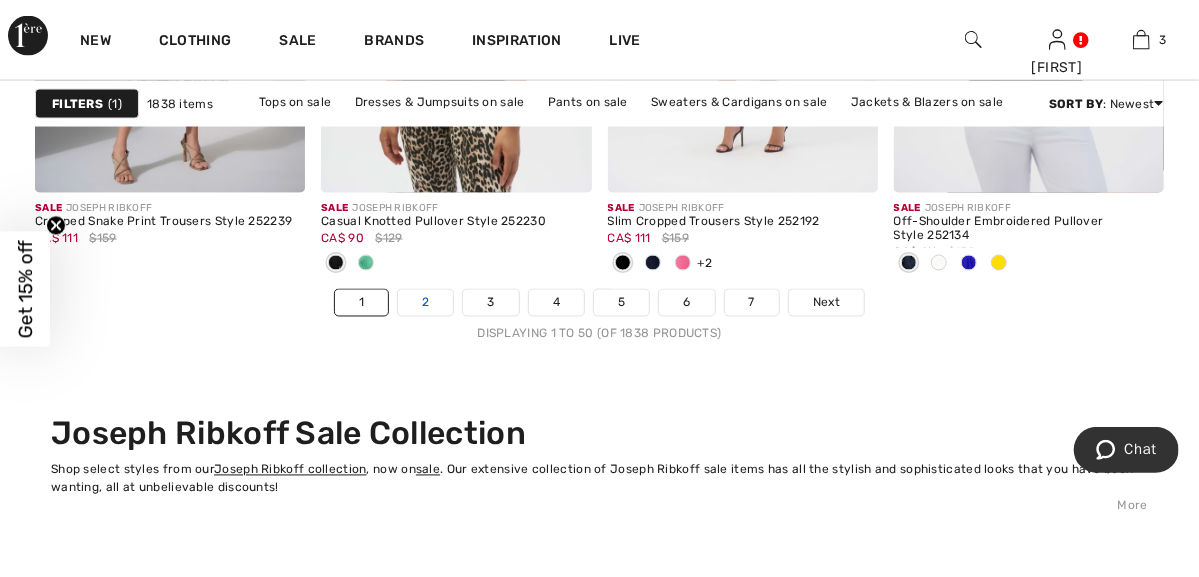 click on "2" at bounding box center [425, 303] 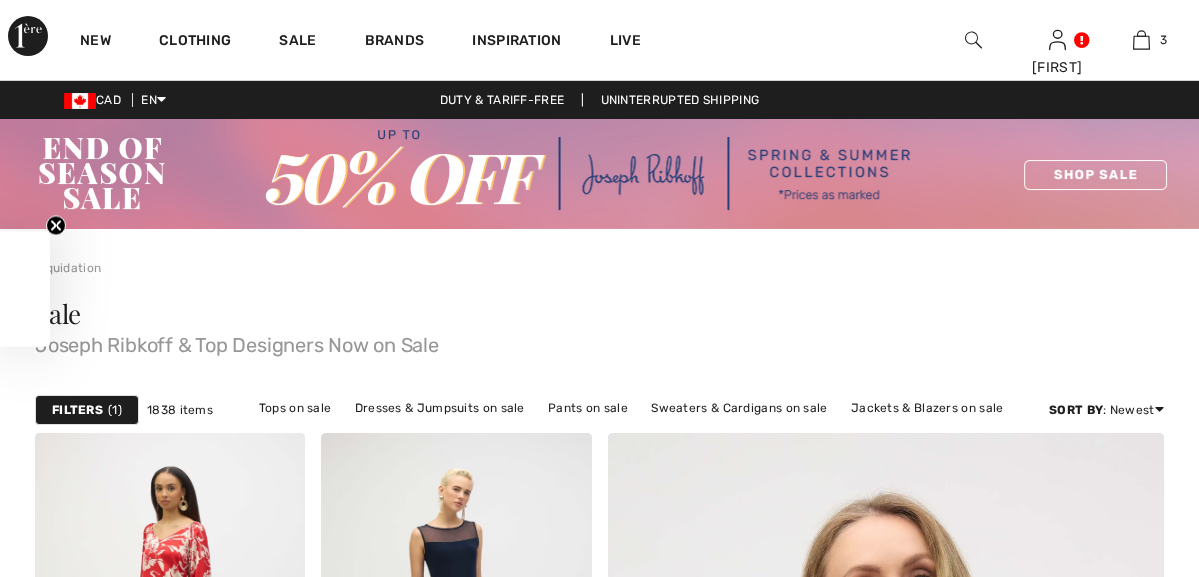 scroll, scrollTop: 0, scrollLeft: 0, axis: both 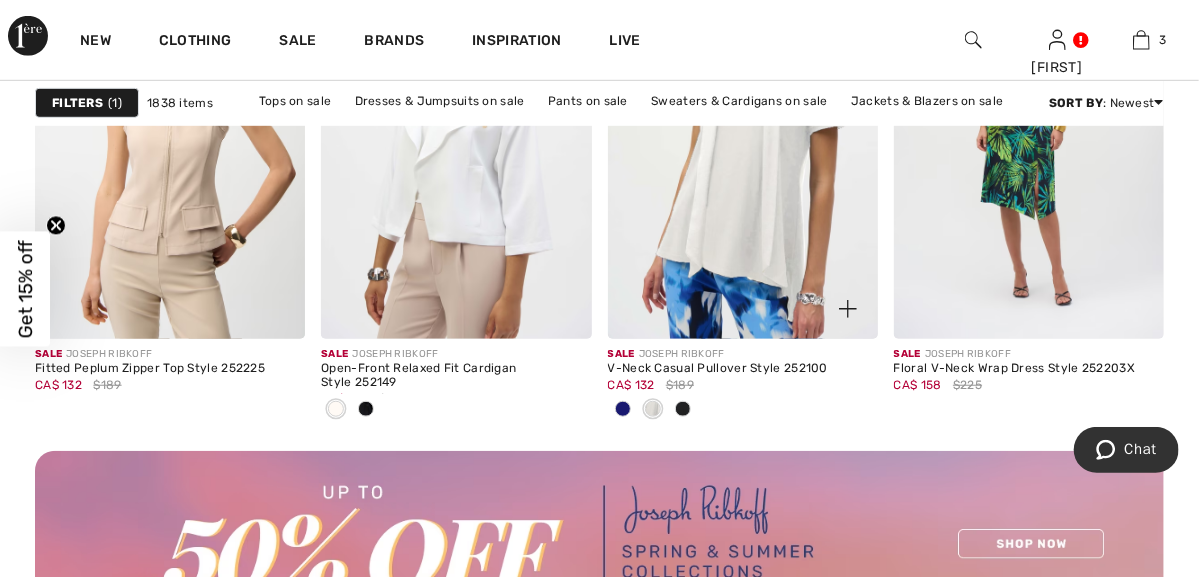 click at bounding box center (623, 409) 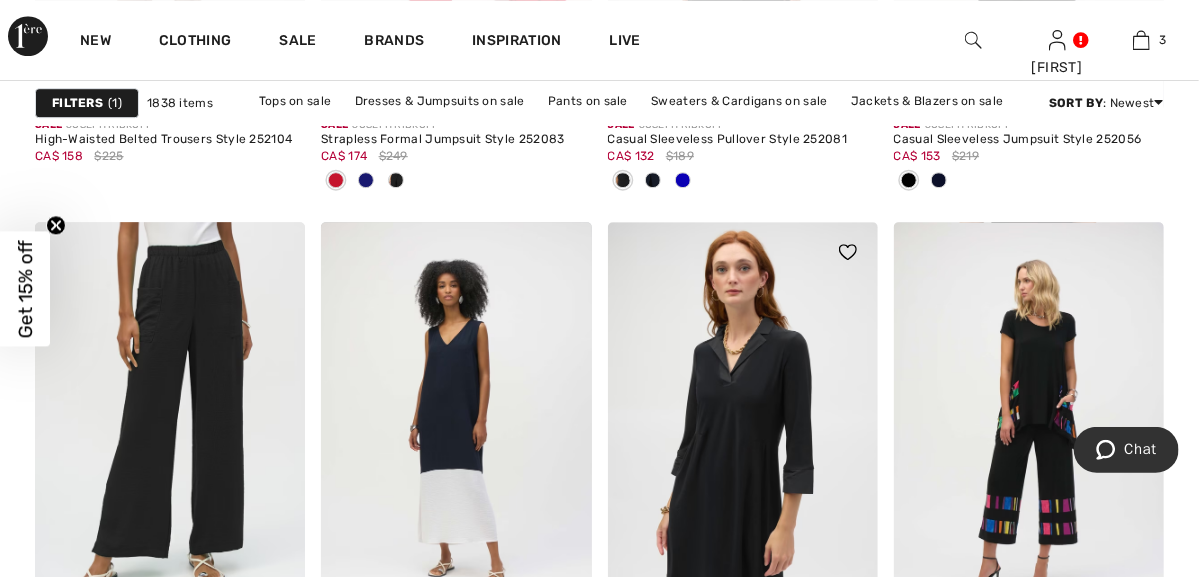 scroll, scrollTop: 5900, scrollLeft: 0, axis: vertical 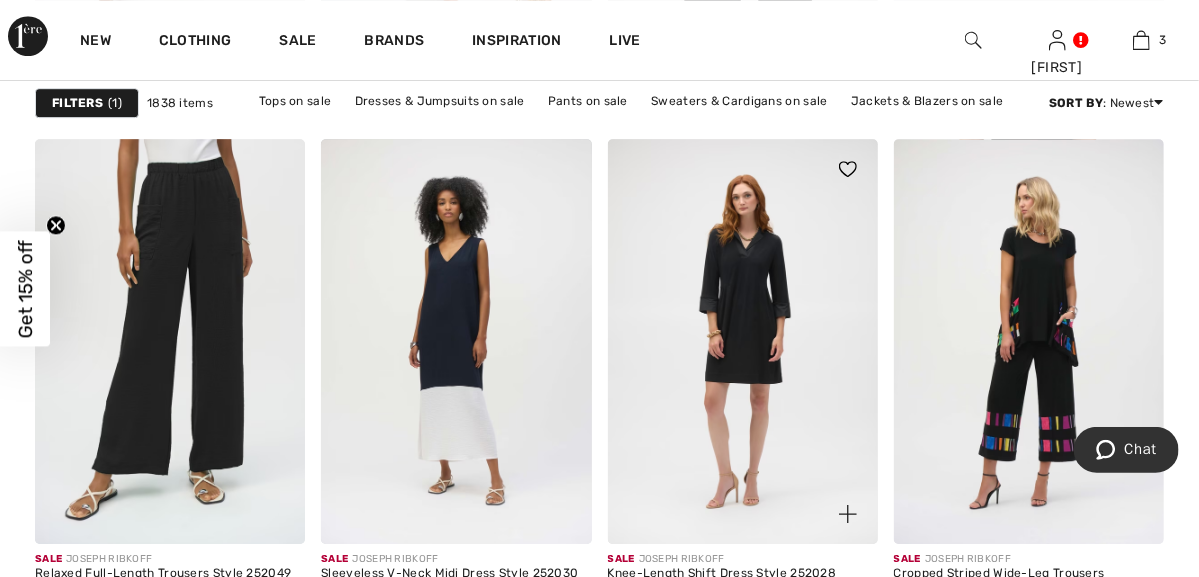 click at bounding box center [683, 614] 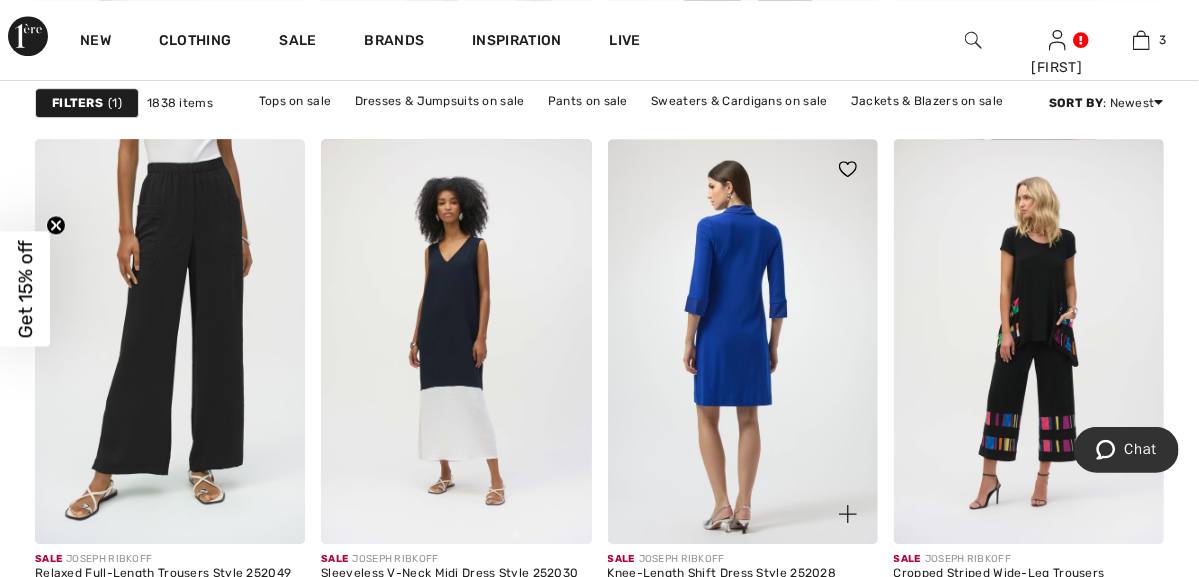 click at bounding box center [743, 341] 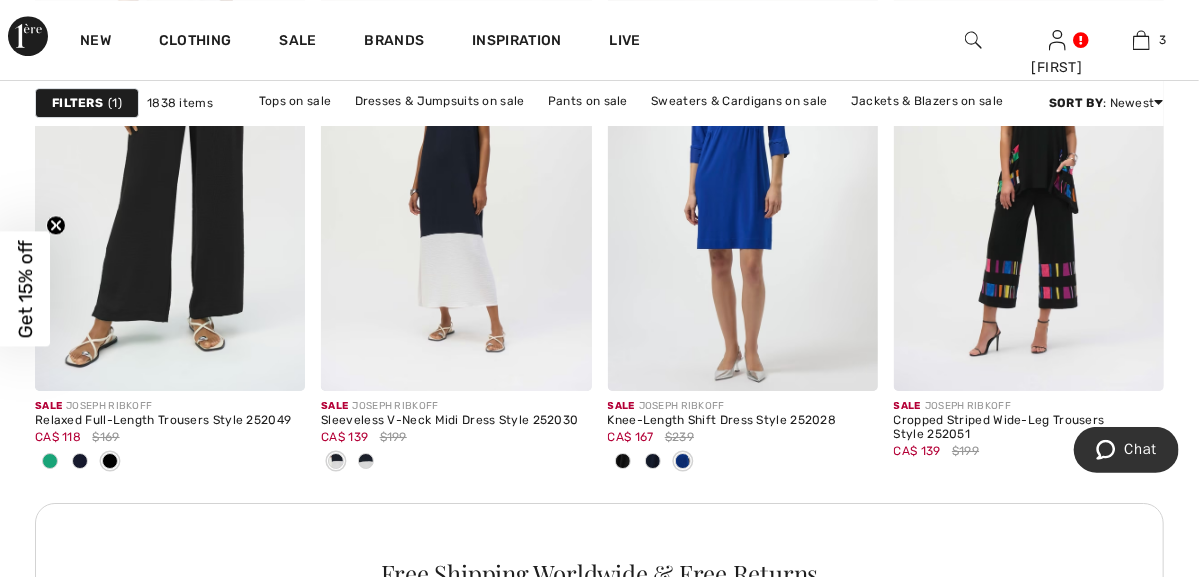 scroll, scrollTop: 6100, scrollLeft: 0, axis: vertical 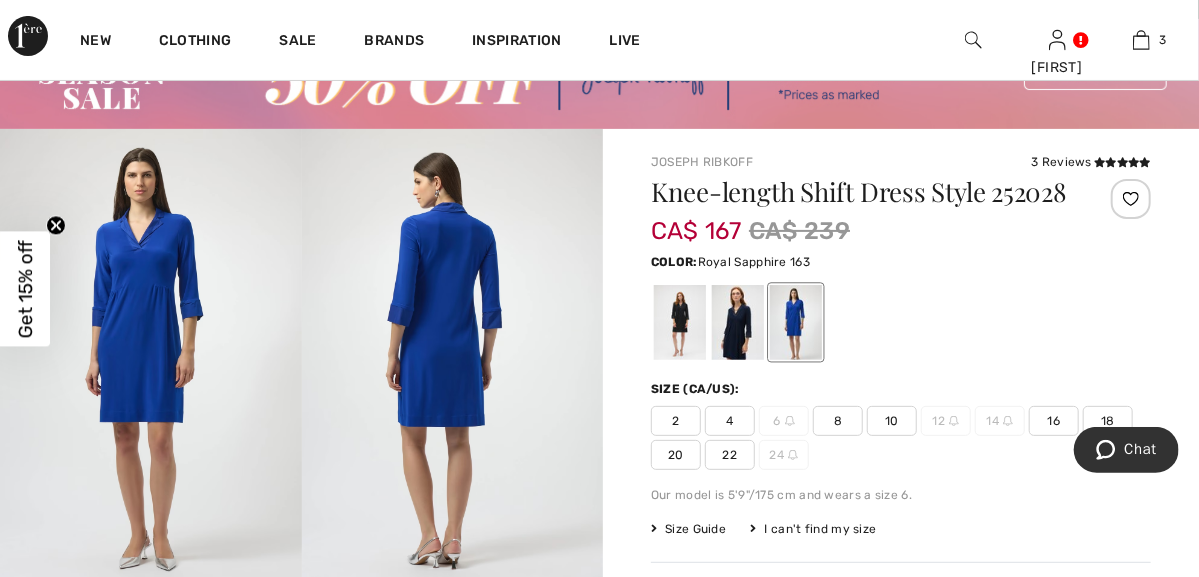 click at bounding box center (796, 322) 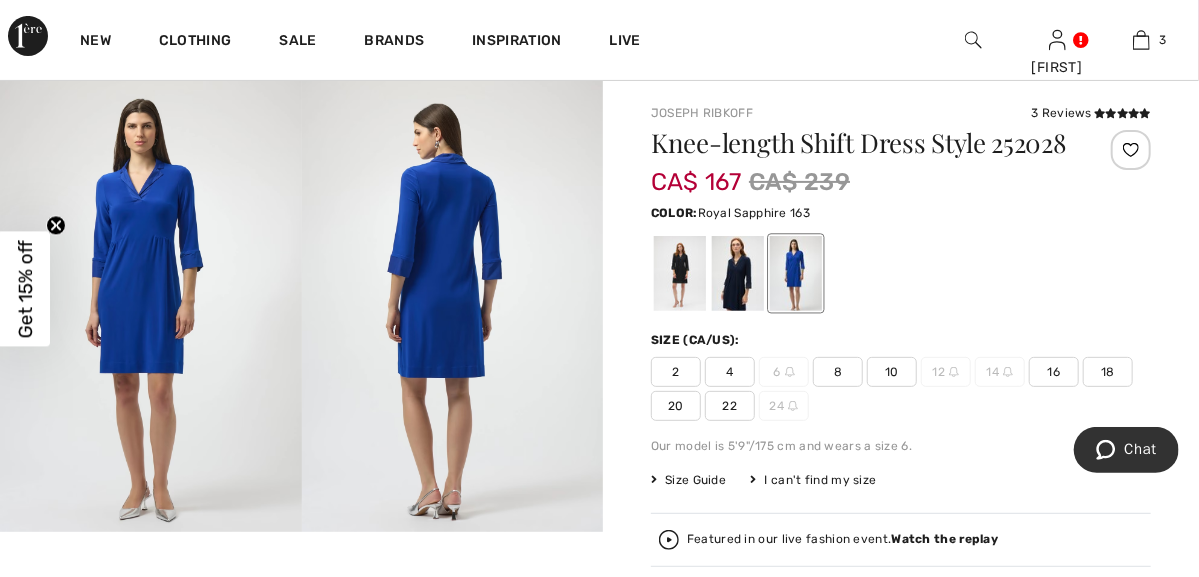 scroll, scrollTop: 100, scrollLeft: 0, axis: vertical 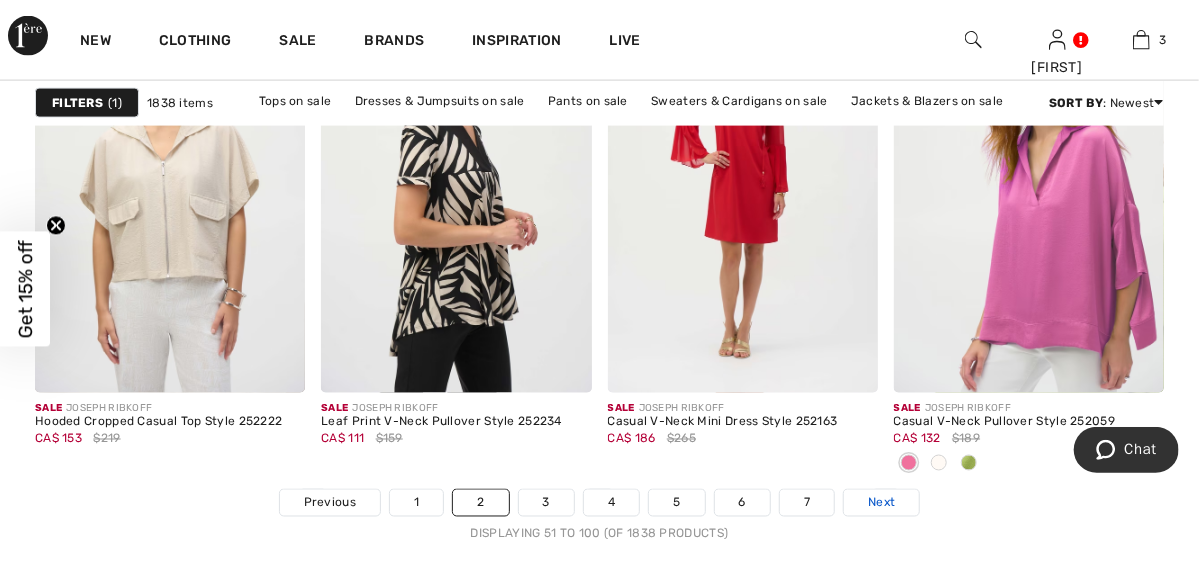 click on "Next" at bounding box center [881, 503] 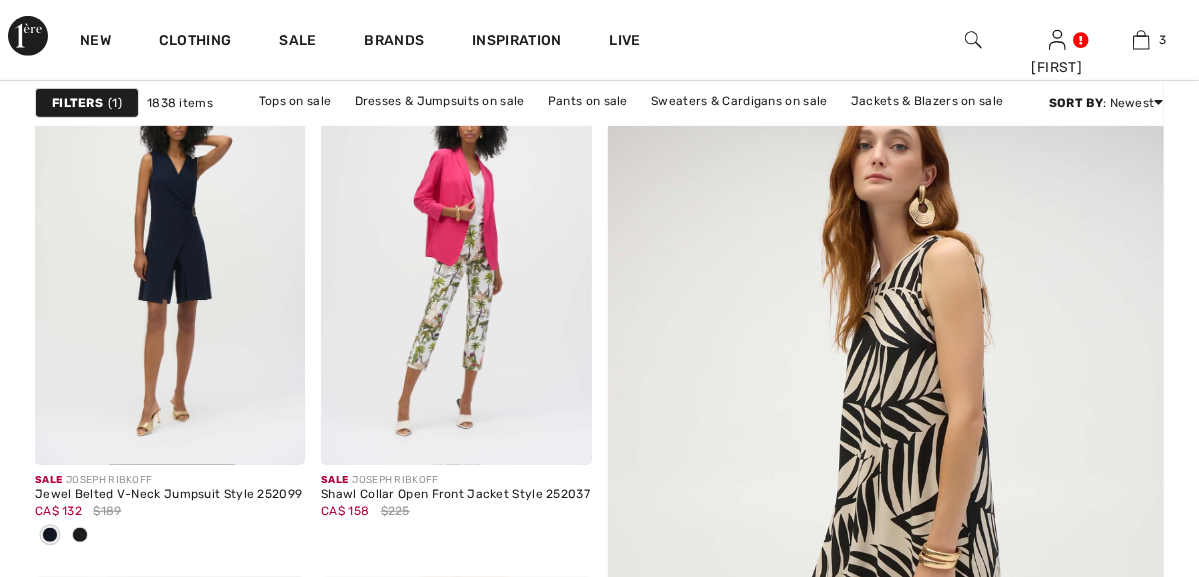scroll, scrollTop: 400, scrollLeft: 0, axis: vertical 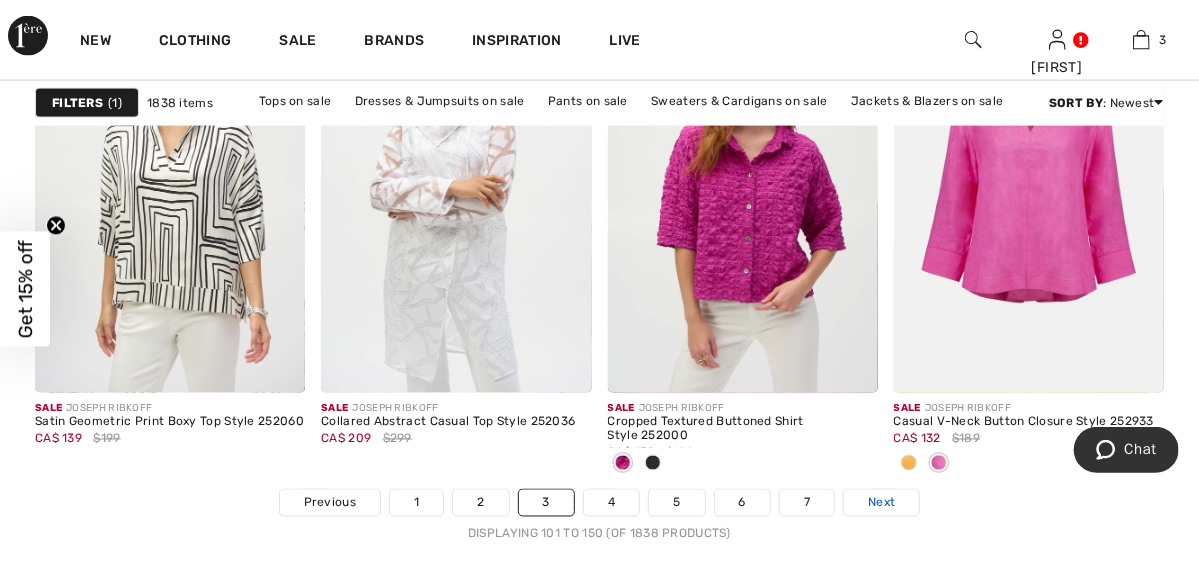 click on "Next" at bounding box center [881, 503] 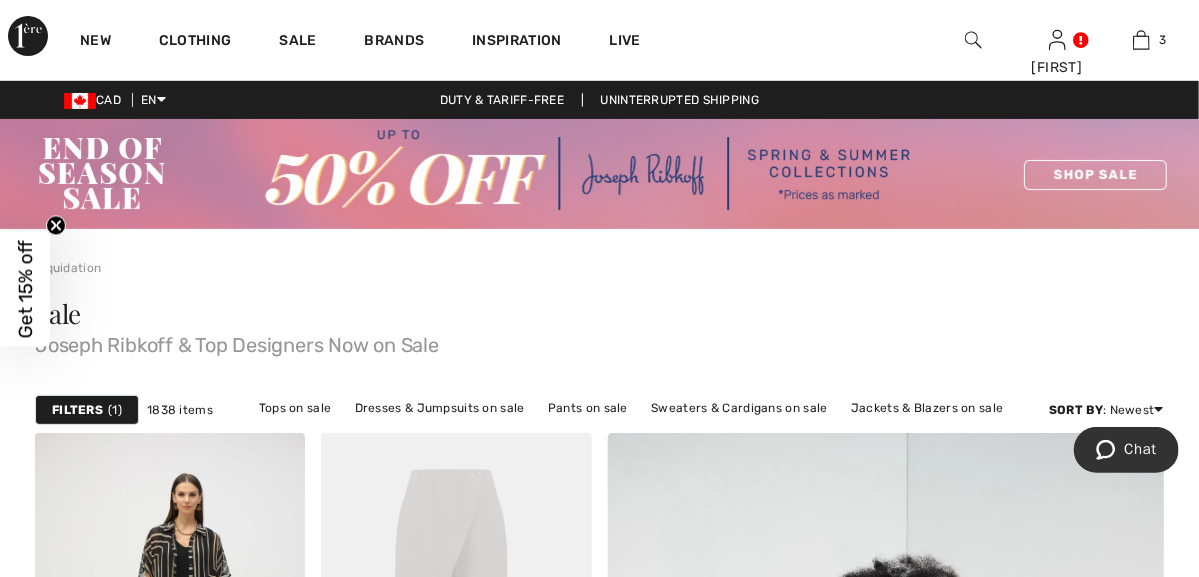scroll, scrollTop: 200, scrollLeft: 0, axis: vertical 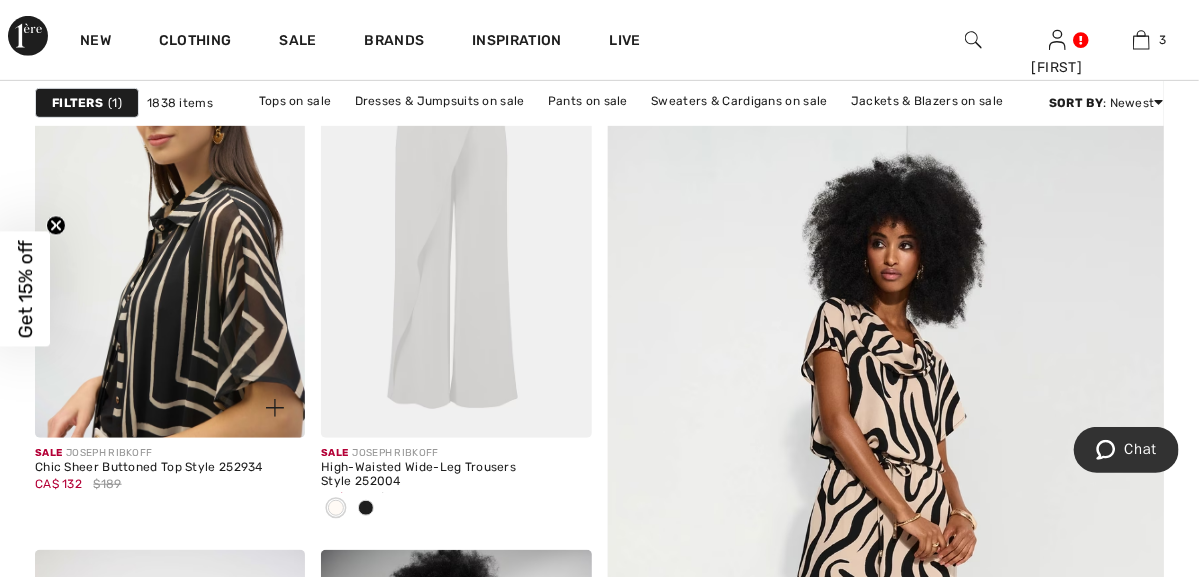 click at bounding box center (170, 235) 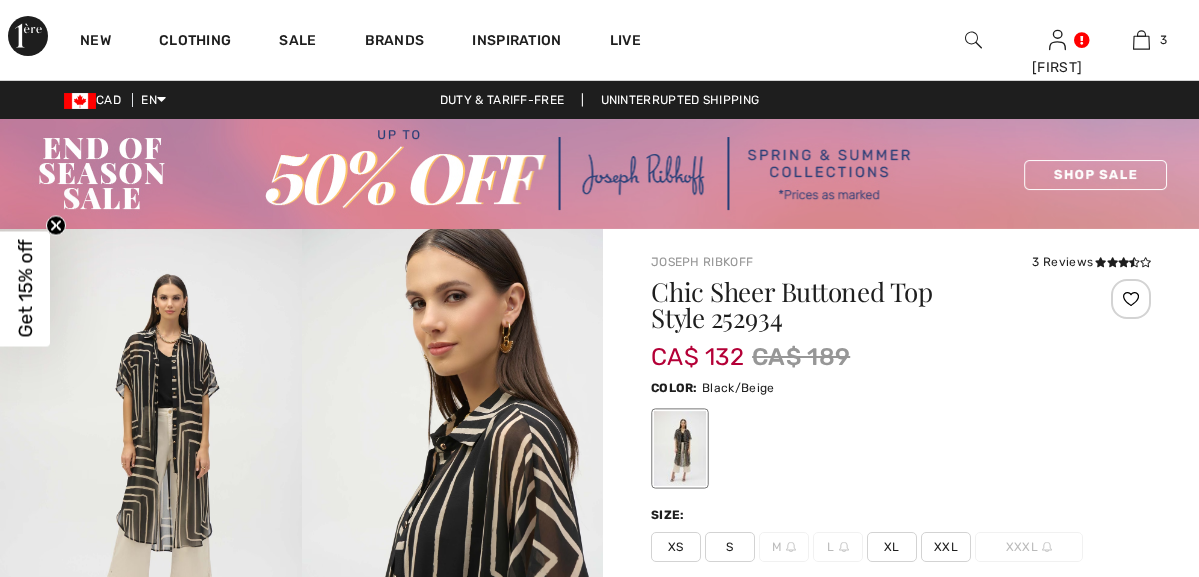 scroll, scrollTop: 0, scrollLeft: 0, axis: both 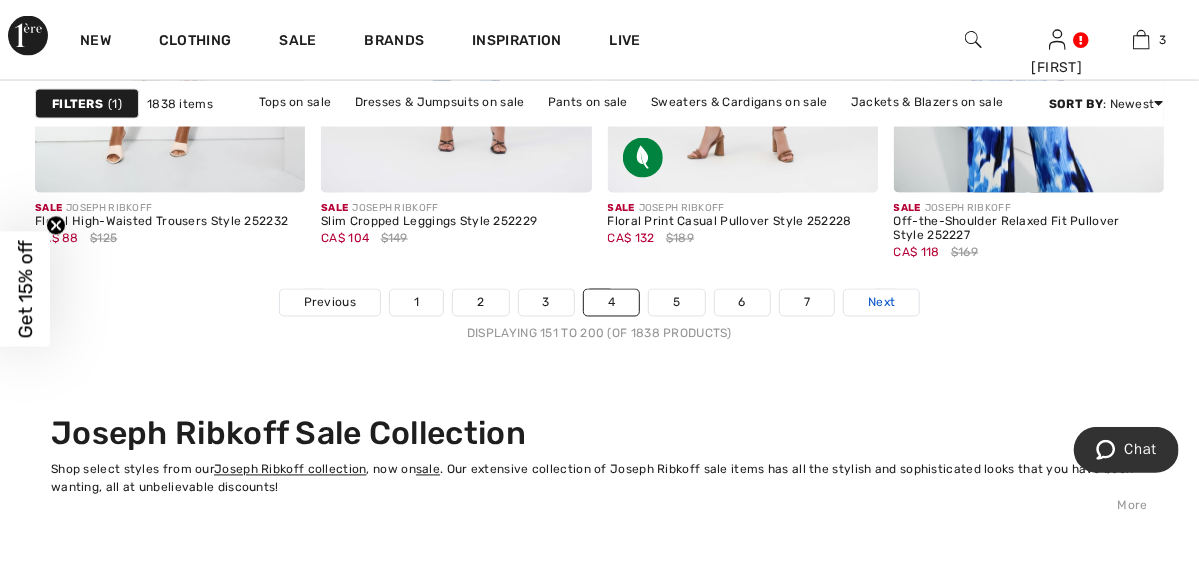 click on "Next" at bounding box center [881, 303] 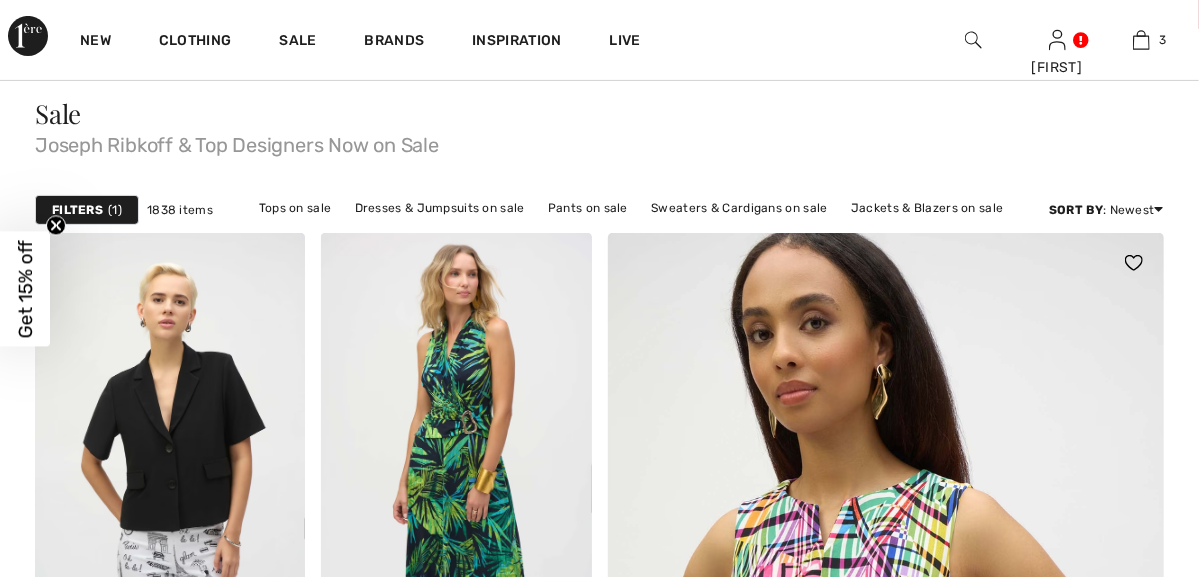 scroll, scrollTop: 0, scrollLeft: 0, axis: both 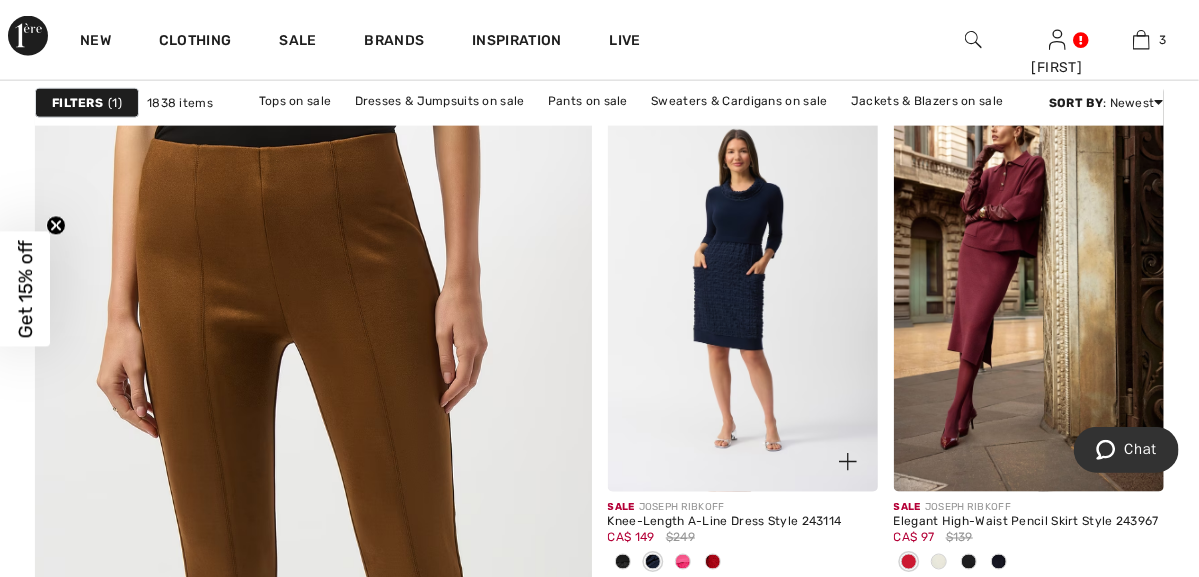 click at bounding box center (683, 562) 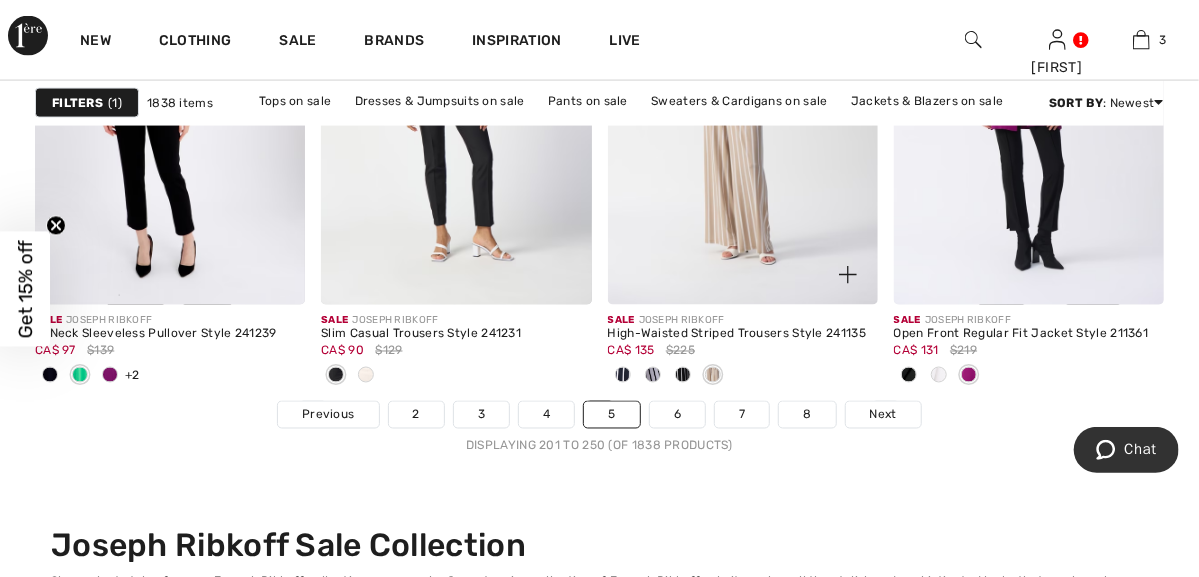 scroll, scrollTop: 7900, scrollLeft: 0, axis: vertical 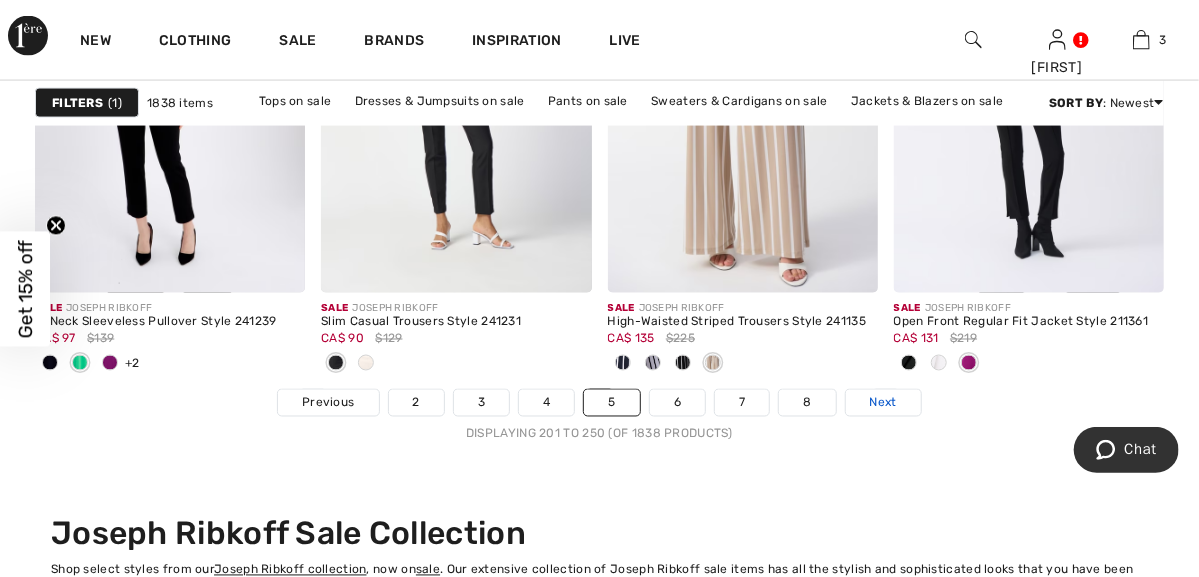 click on "Next" at bounding box center [883, 403] 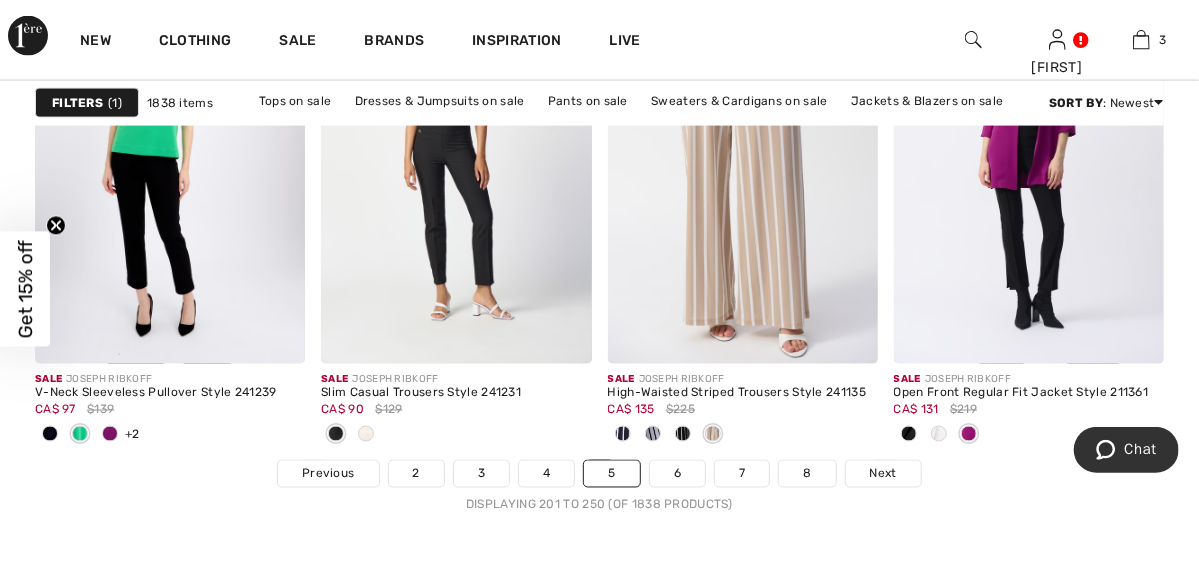 scroll, scrollTop: 7800, scrollLeft: 0, axis: vertical 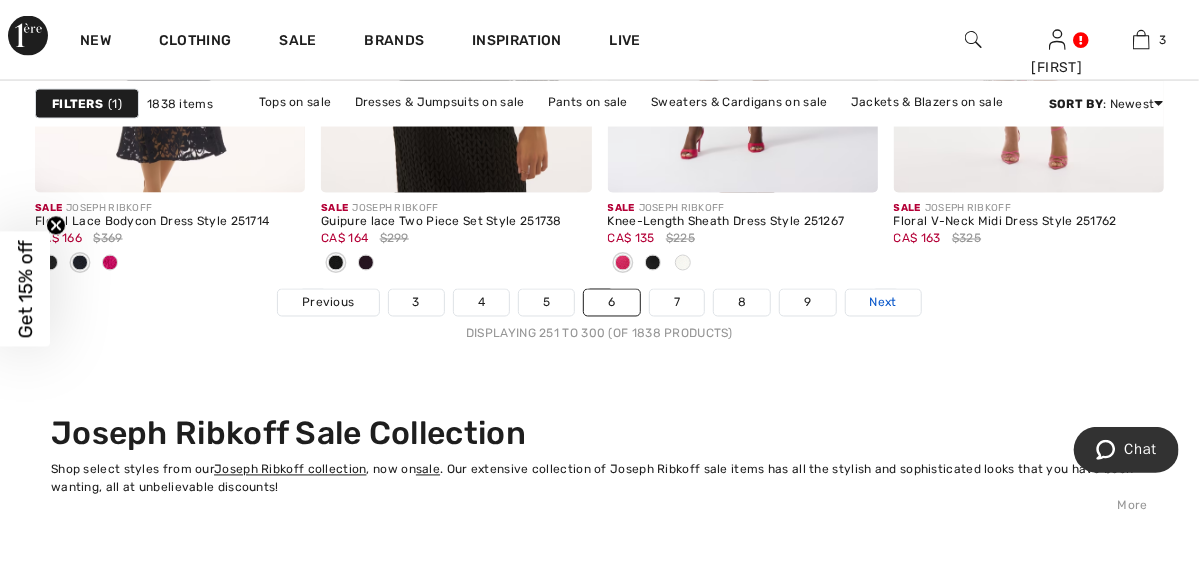 click on "Next" at bounding box center (883, 303) 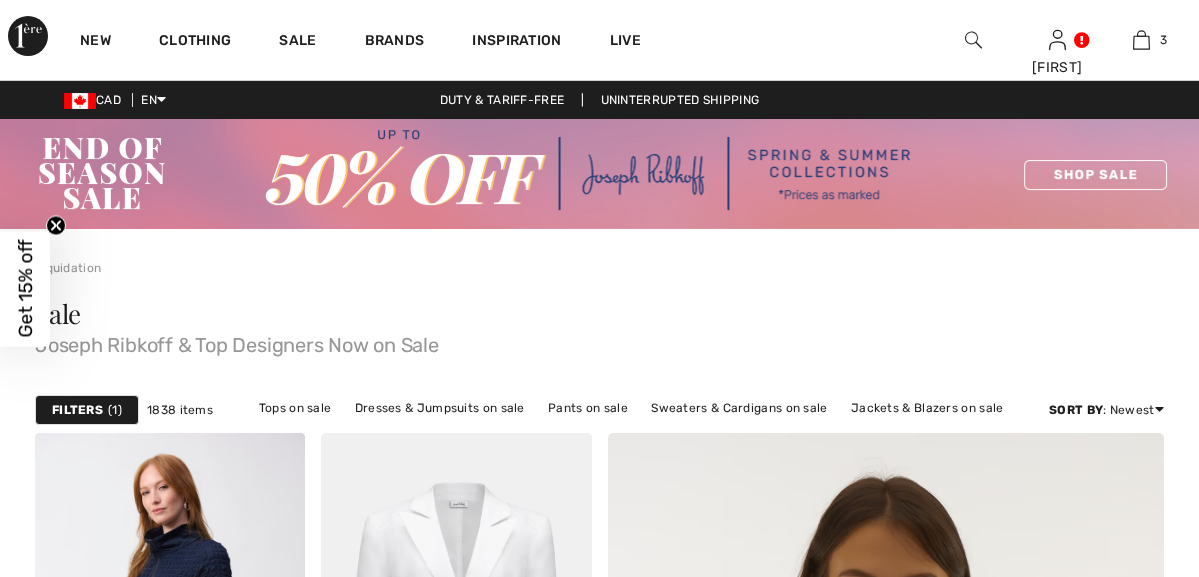 scroll, scrollTop: 0, scrollLeft: 0, axis: both 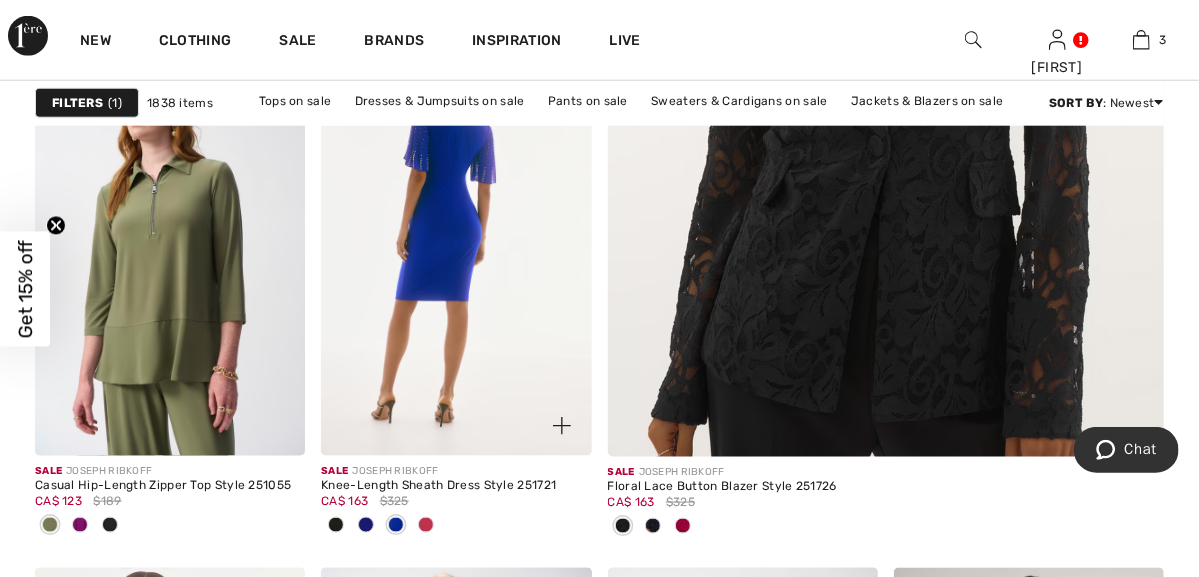 click at bounding box center (456, 252) 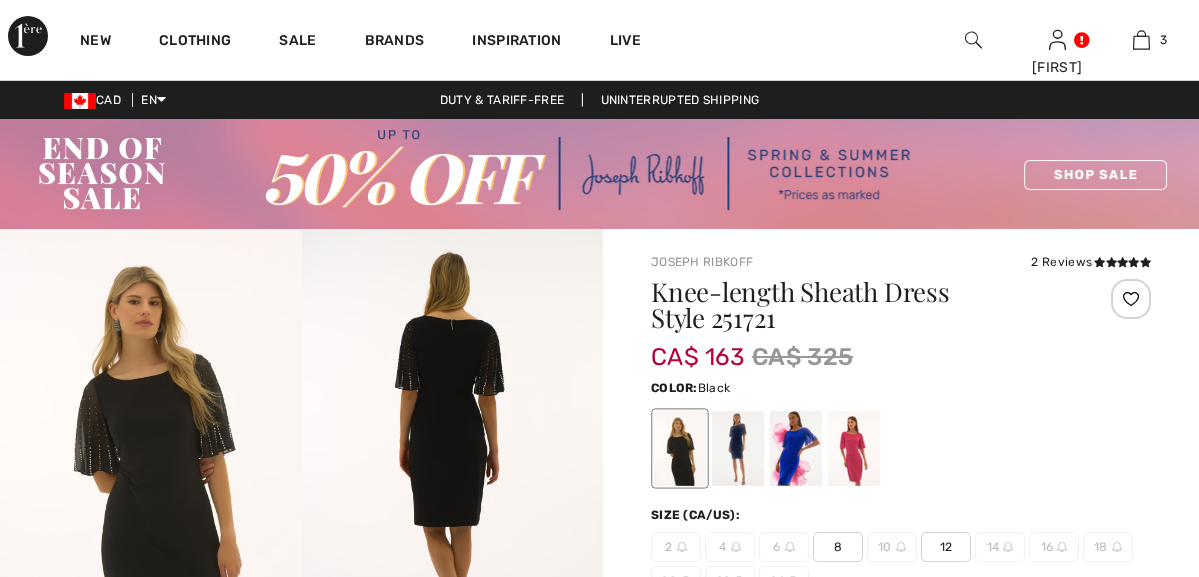 scroll, scrollTop: 0, scrollLeft: 0, axis: both 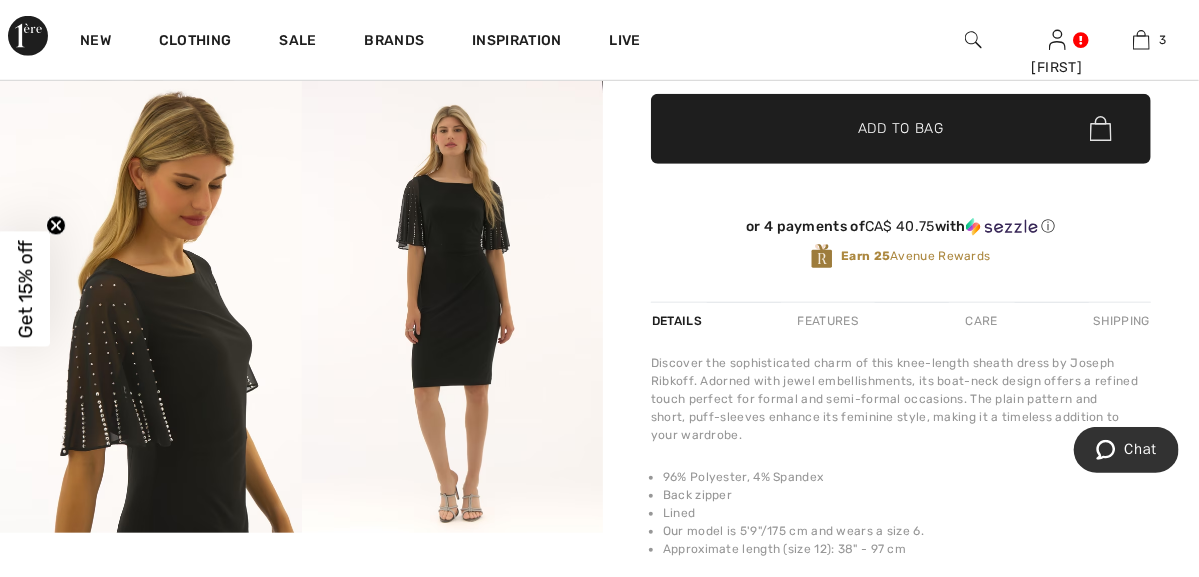 click on "Your browser does not support the video tag." at bounding box center (151, 608) 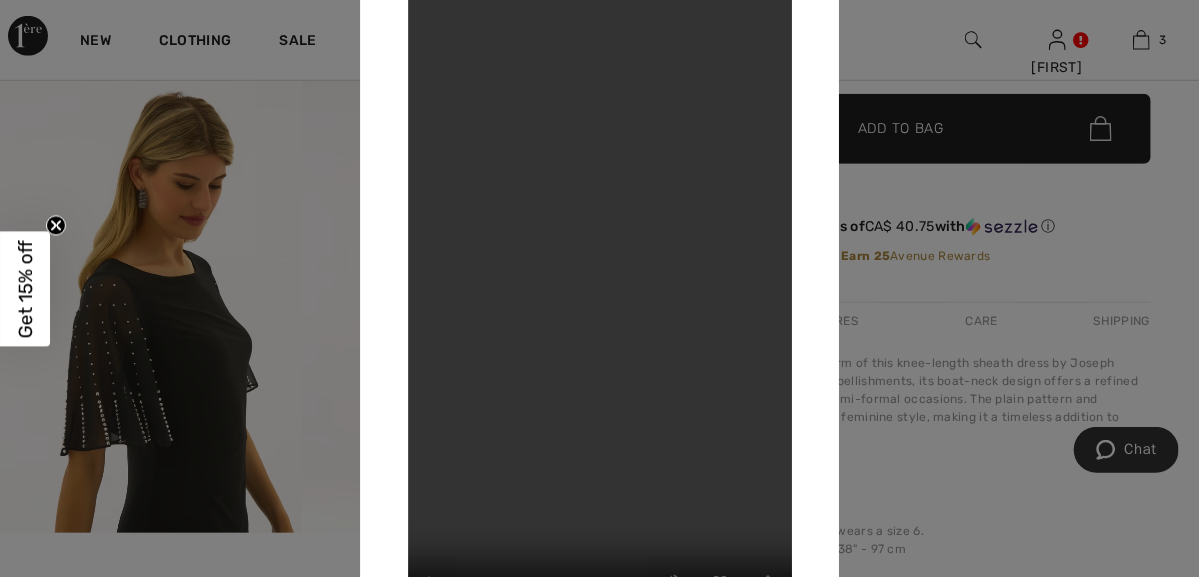 click at bounding box center (599, 288) 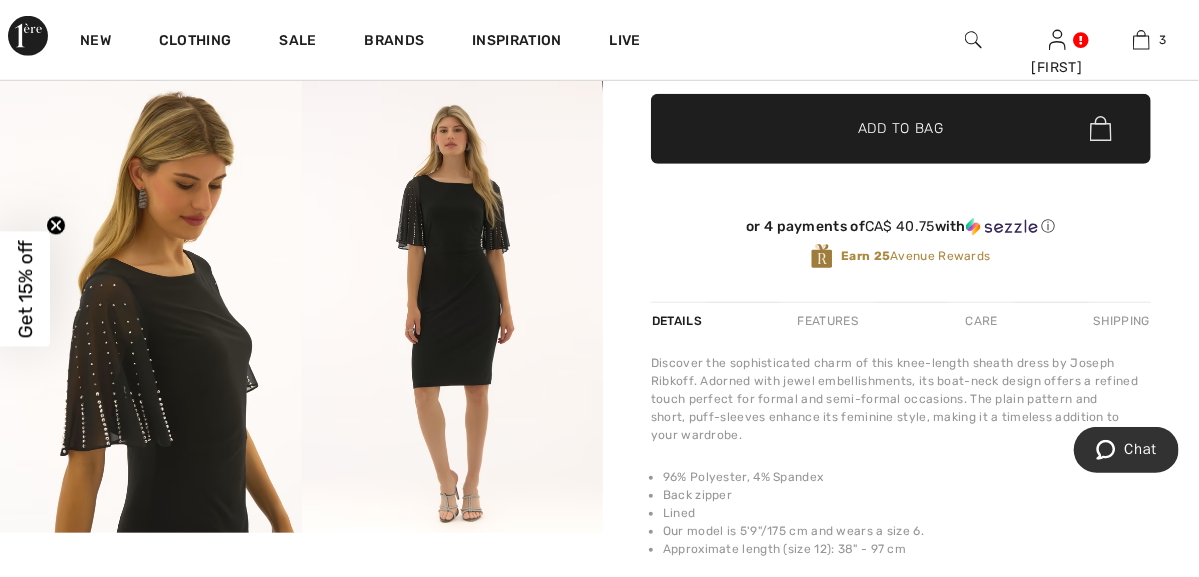 drag, startPoint x: 118, startPoint y: 293, endPoint x: 130, endPoint y: 286, distance: 13.892444 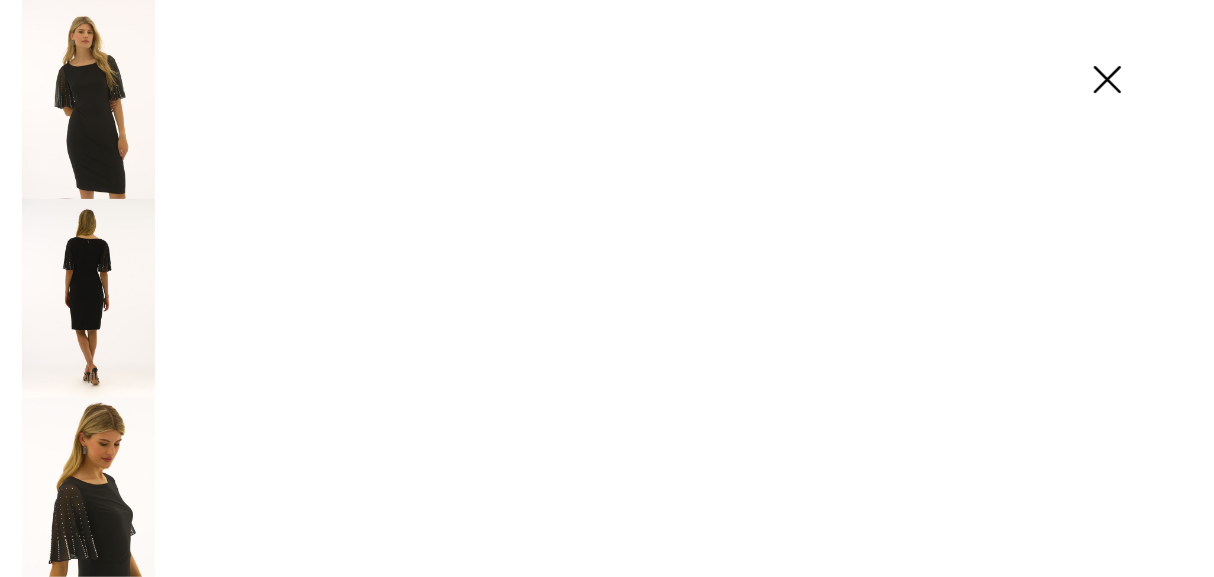 scroll, scrollTop: 612, scrollLeft: 0, axis: vertical 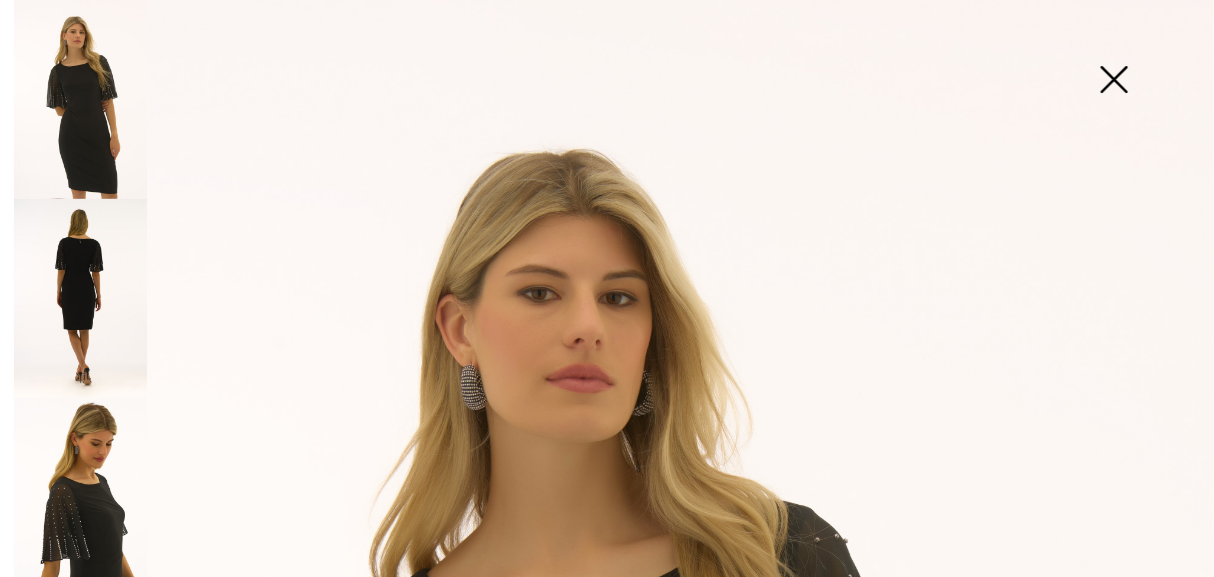 click at bounding box center (80, 99) 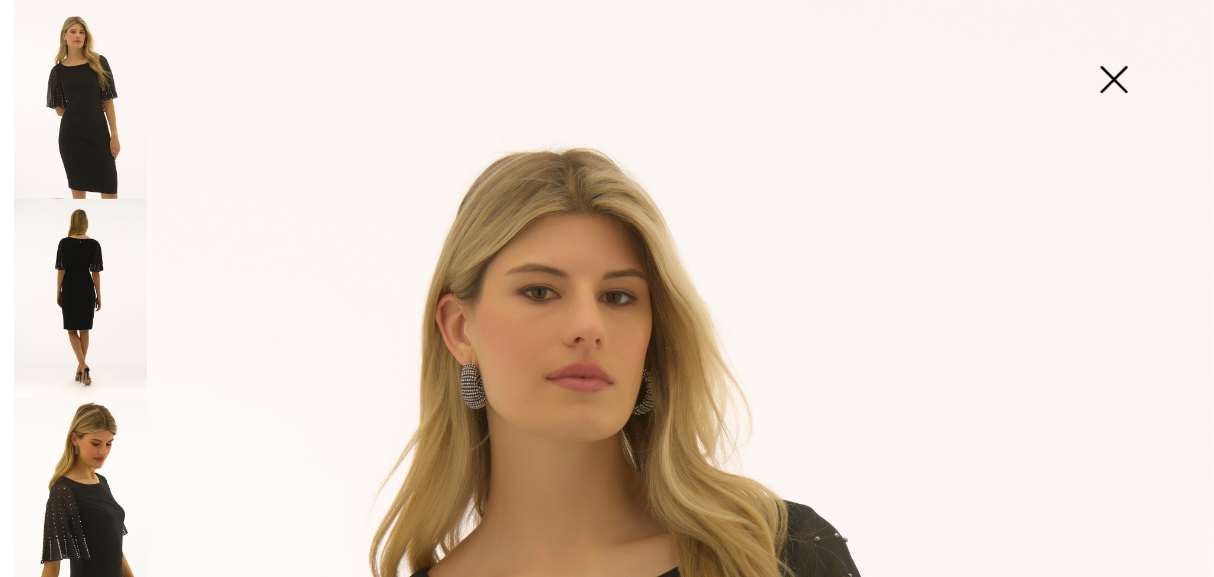 scroll, scrollTop: 0, scrollLeft: 0, axis: both 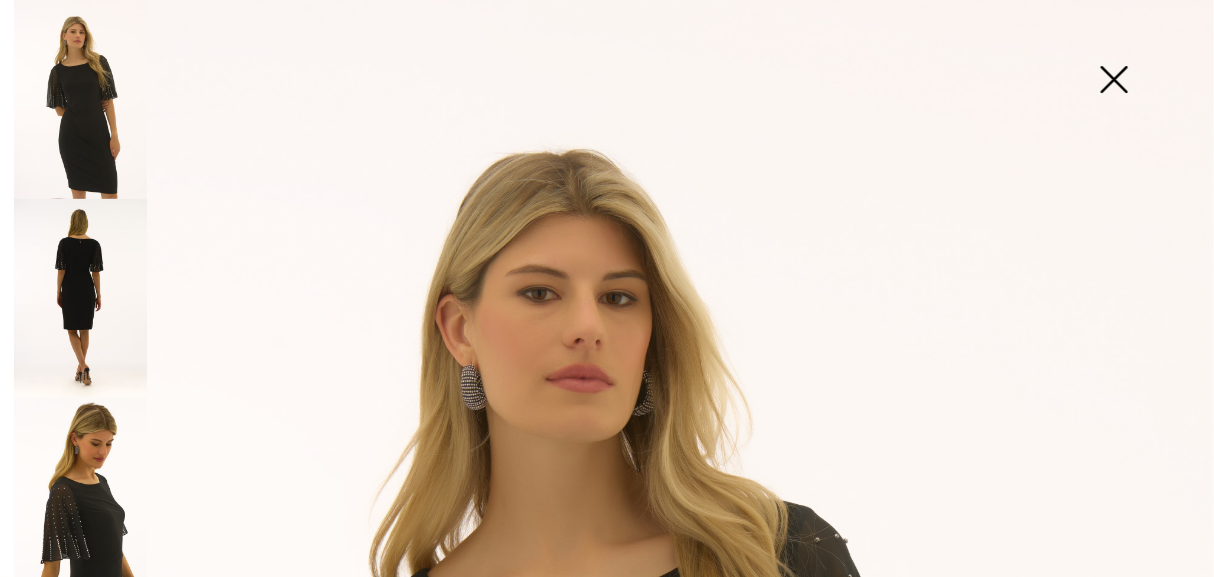 click at bounding box center [1114, 81] 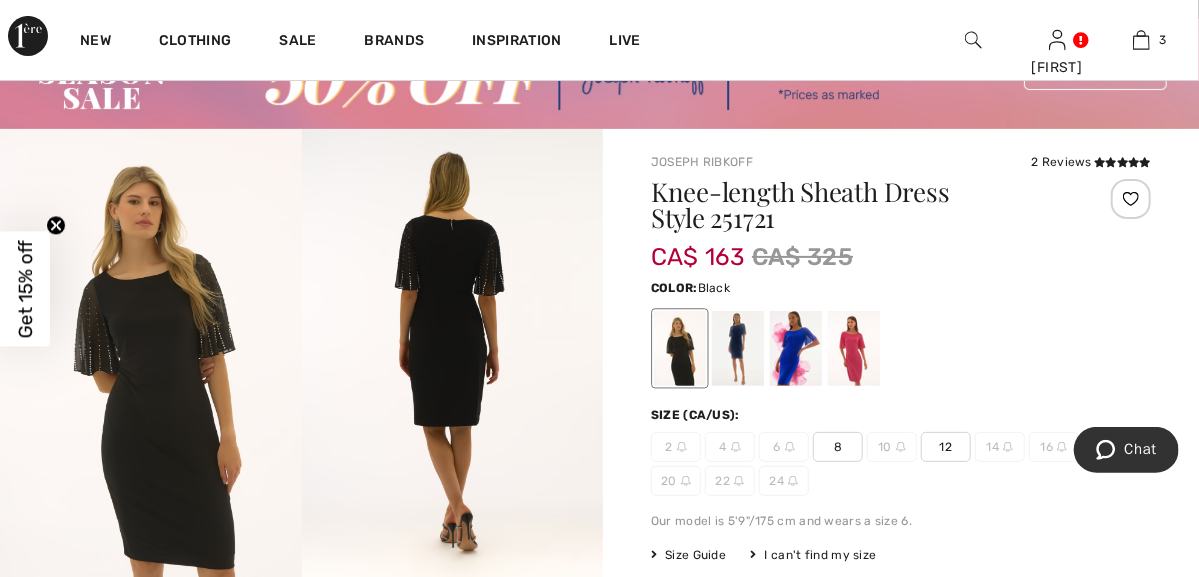 scroll, scrollTop: 100, scrollLeft: 0, axis: vertical 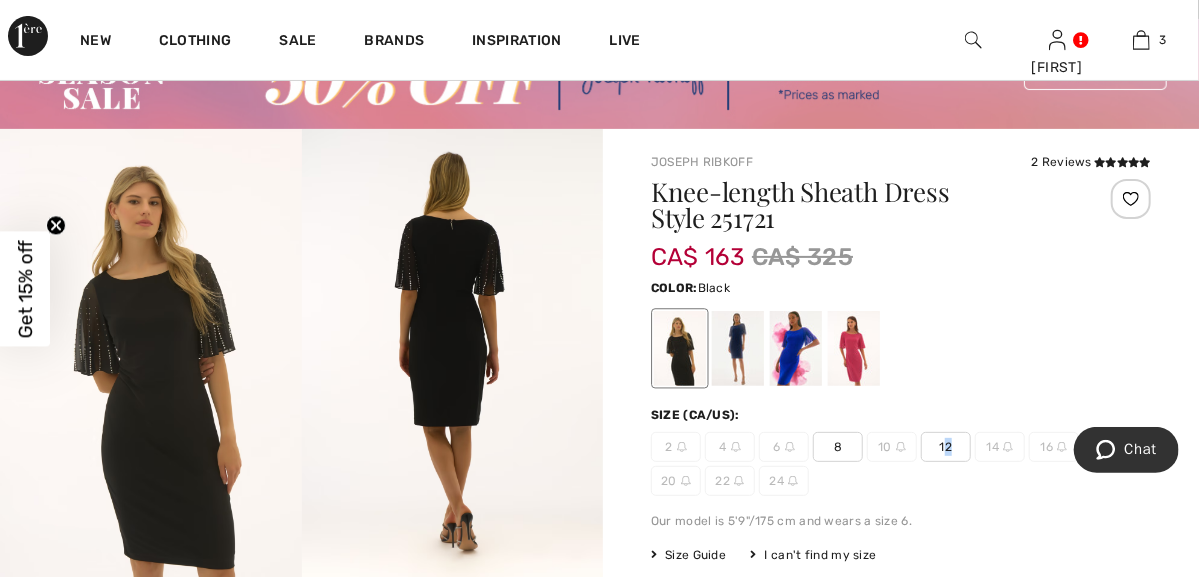 click on "12" at bounding box center (946, 447) 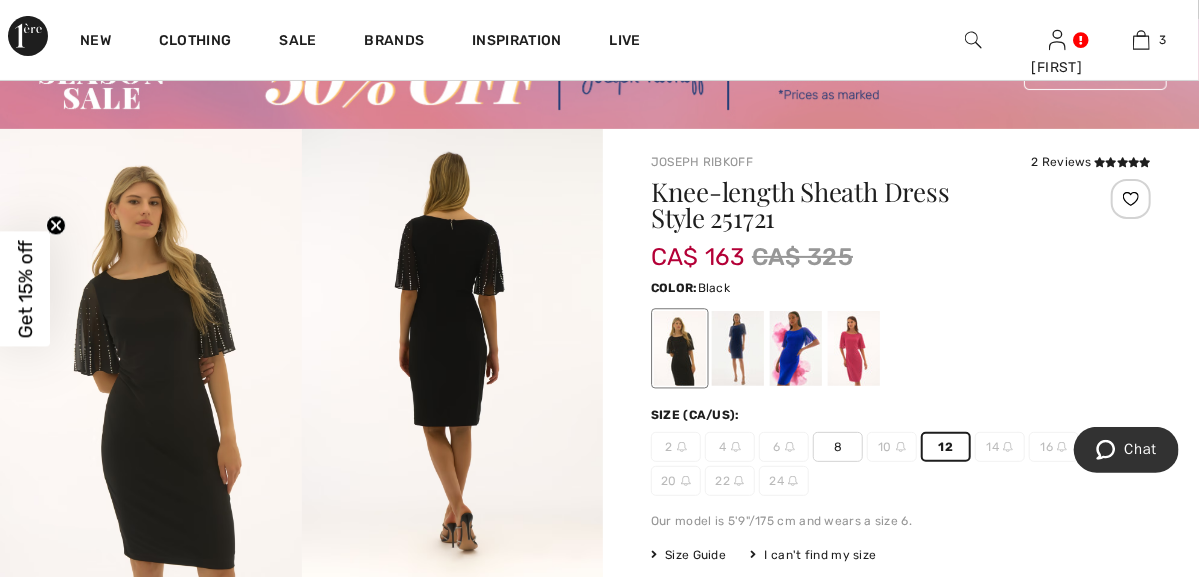 drag, startPoint x: 949, startPoint y: 411, endPoint x: 1011, endPoint y: 490, distance: 100.4241 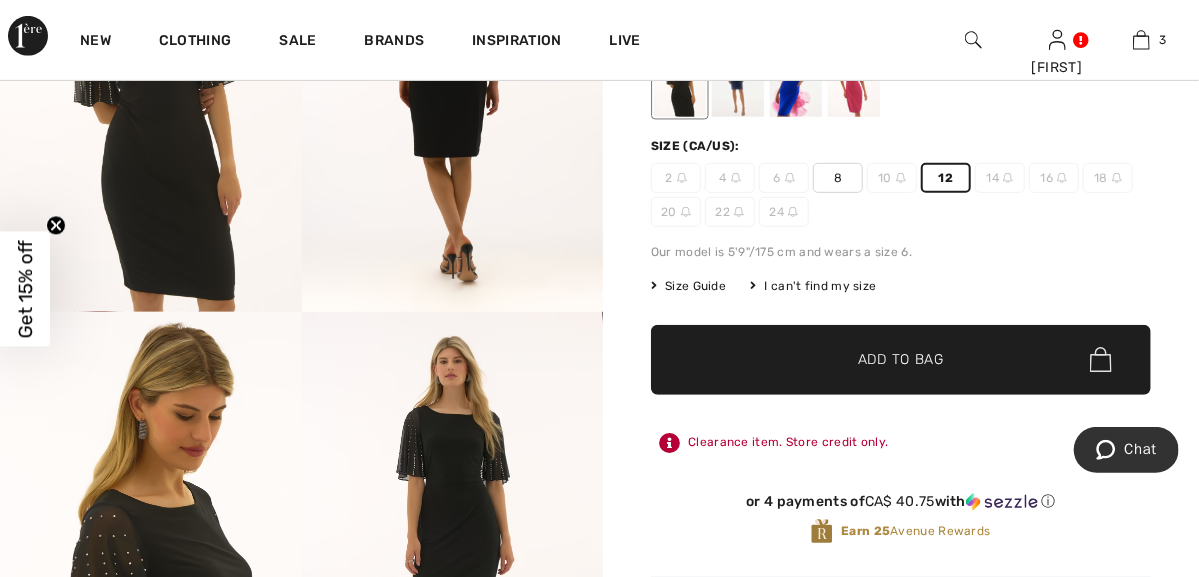 scroll, scrollTop: 400, scrollLeft: 0, axis: vertical 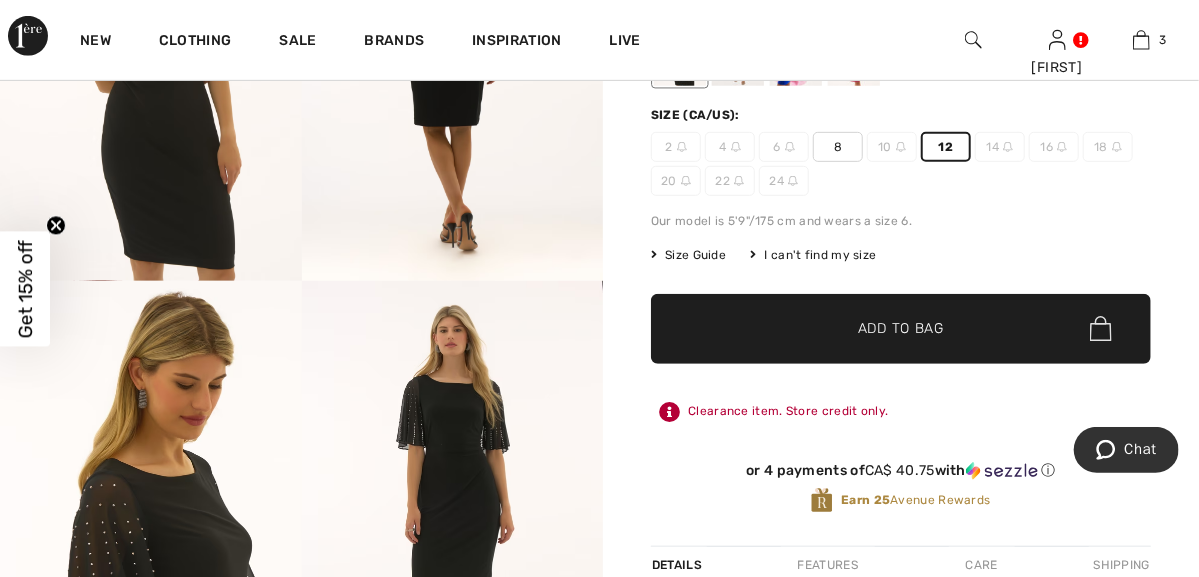 click on "Add to Bag" at bounding box center [901, 328] 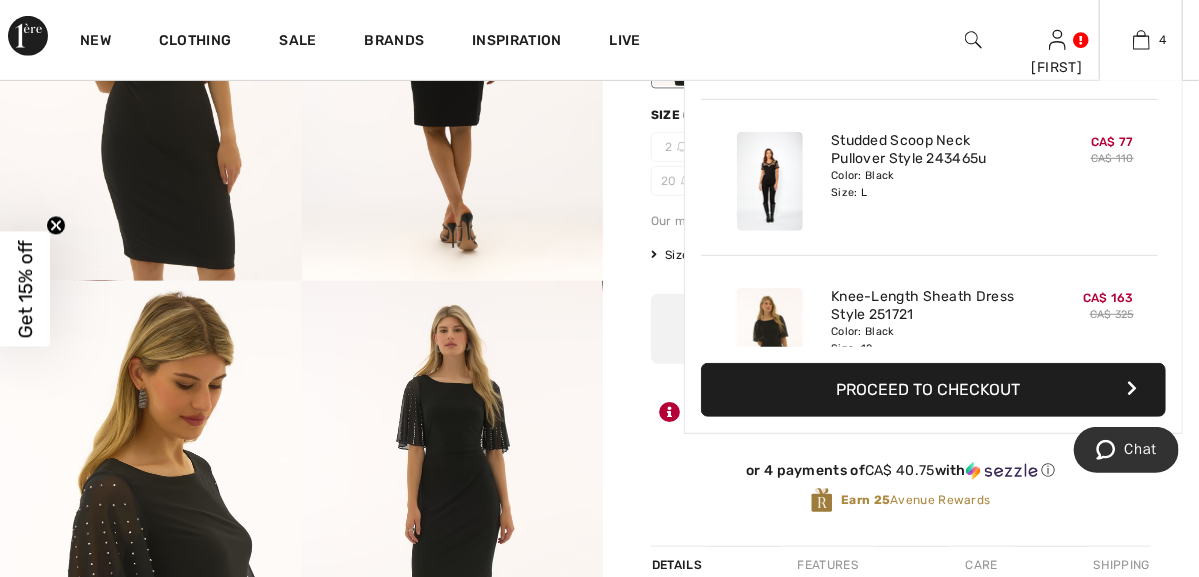 scroll, scrollTop: 372, scrollLeft: 0, axis: vertical 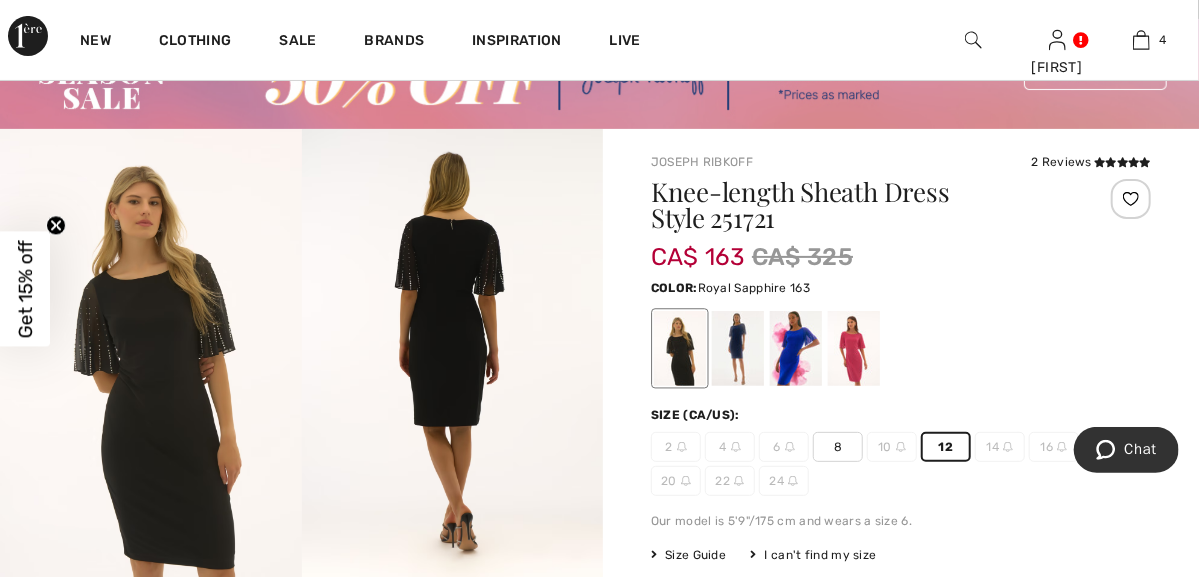 click at bounding box center (796, 348) 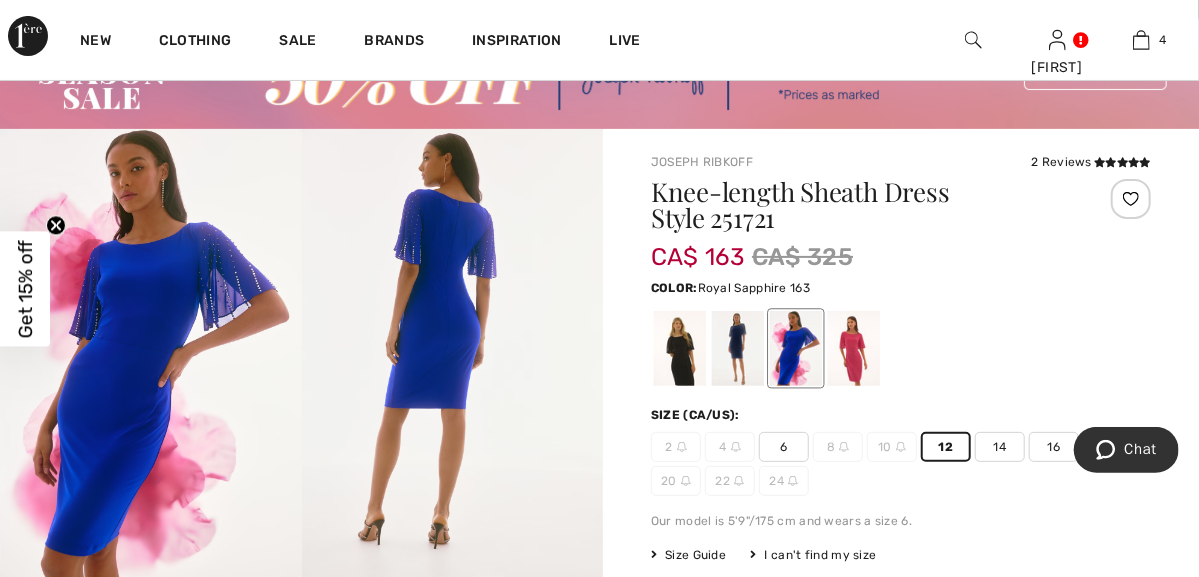 click at bounding box center (796, 348) 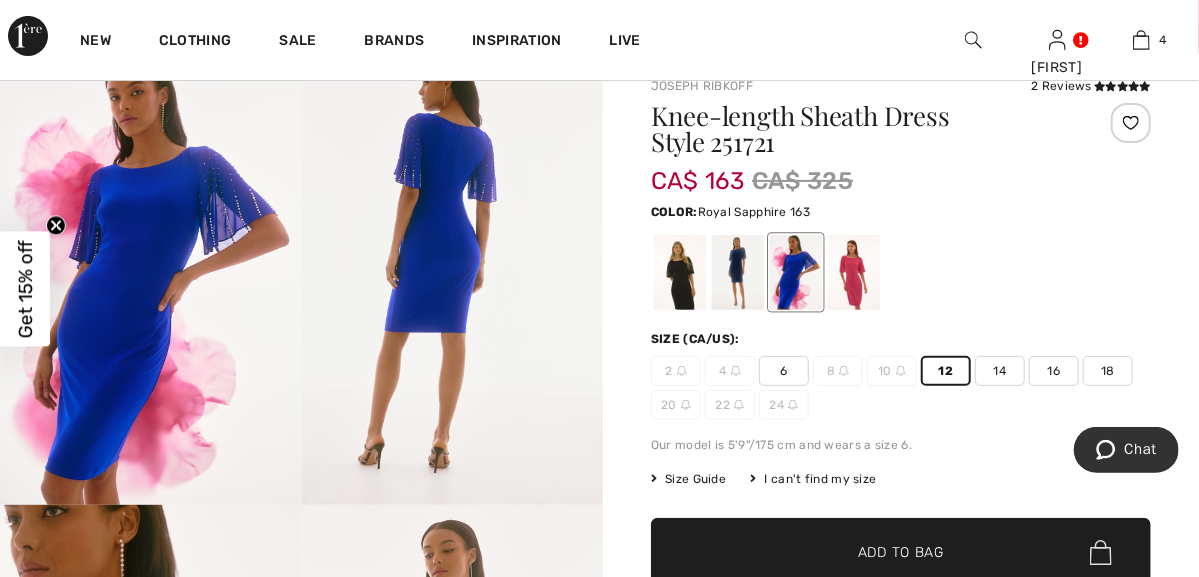 scroll, scrollTop: 300, scrollLeft: 0, axis: vertical 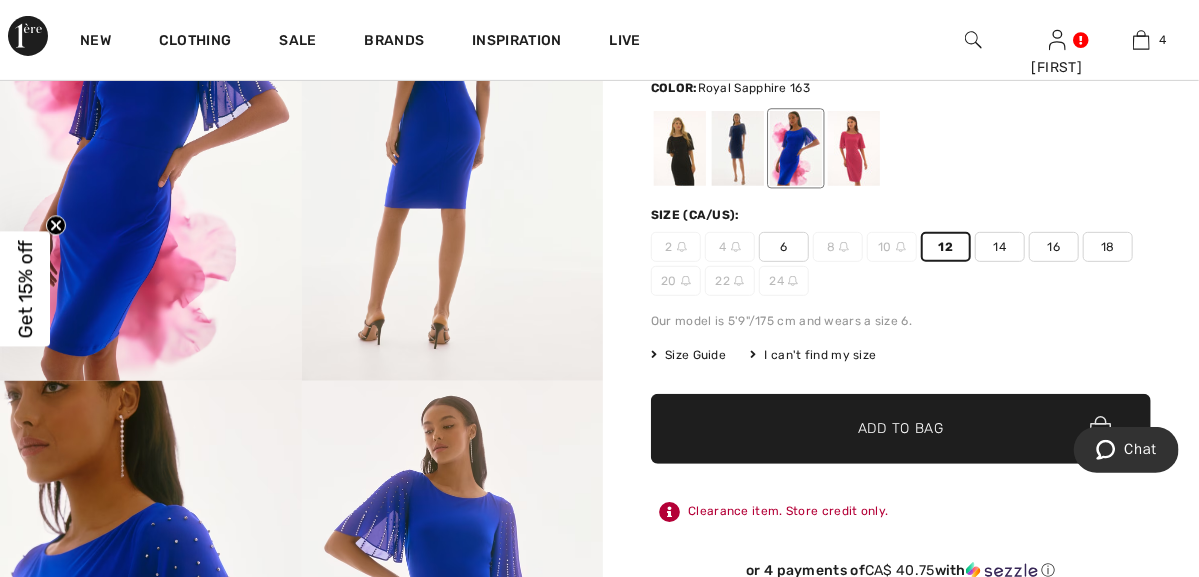 click on "Add to Bag" at bounding box center (901, 428) 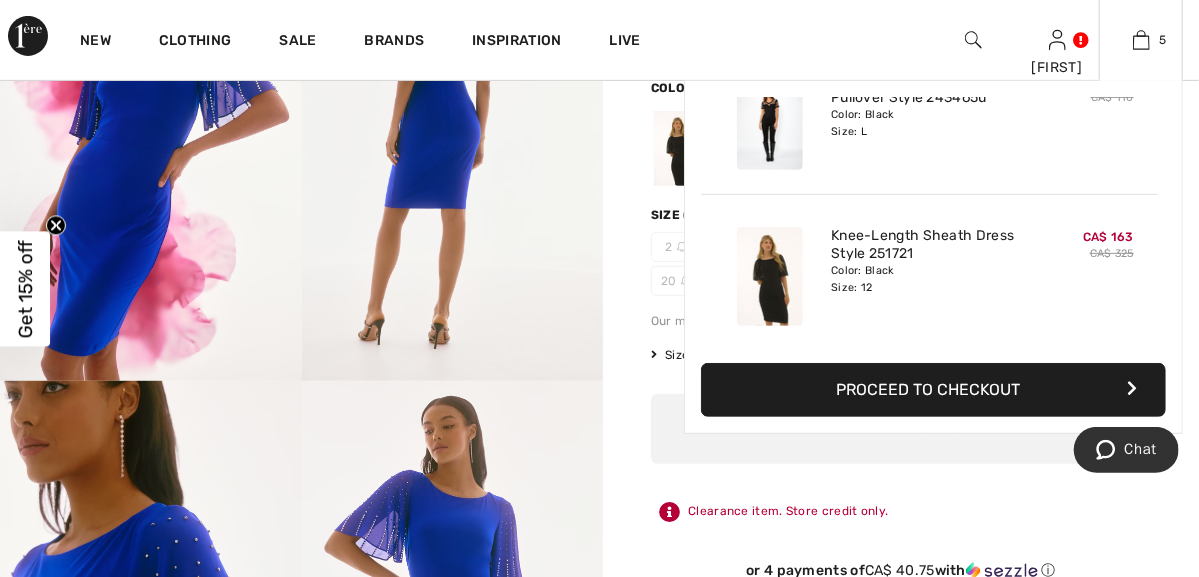 scroll, scrollTop: 0, scrollLeft: 0, axis: both 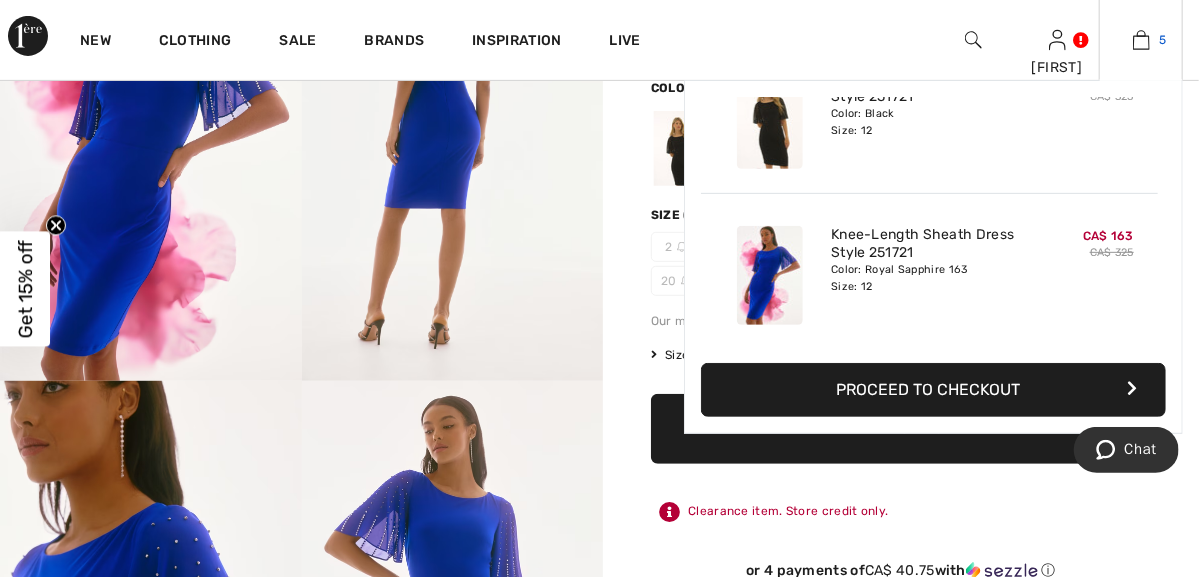 click at bounding box center [1141, 40] 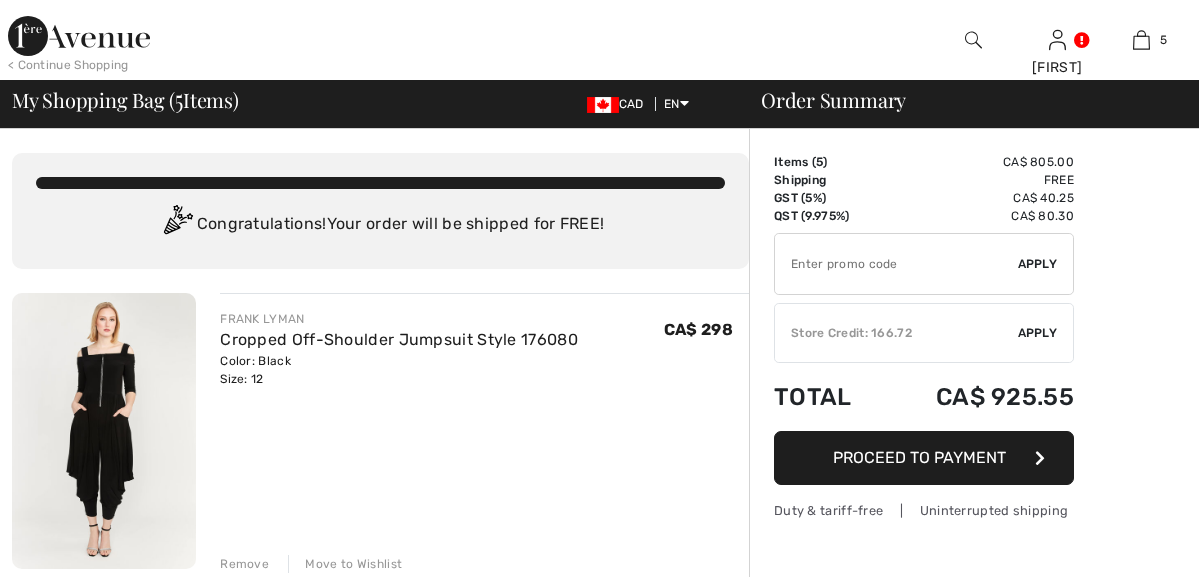 scroll, scrollTop: 0, scrollLeft: 0, axis: both 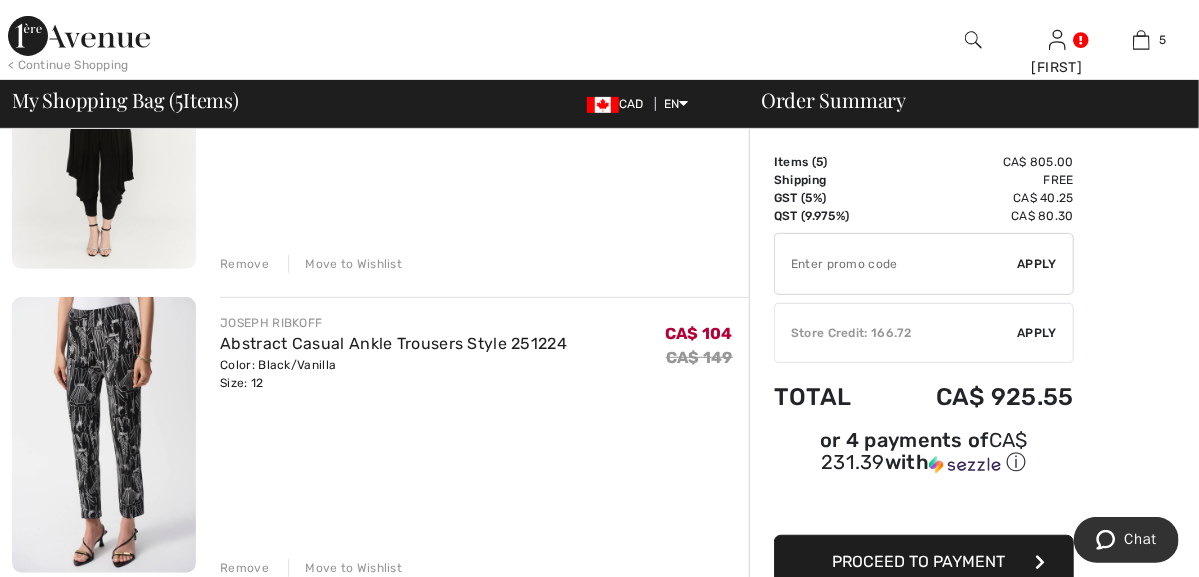click at bounding box center (458, 40) 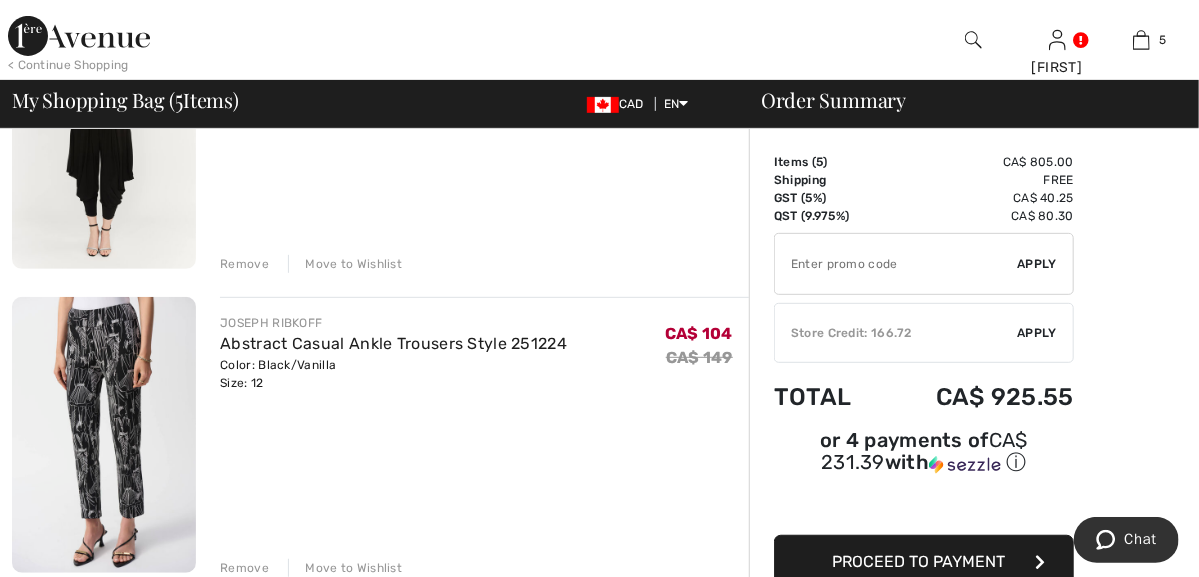 click on "Remove" at bounding box center [244, 568] 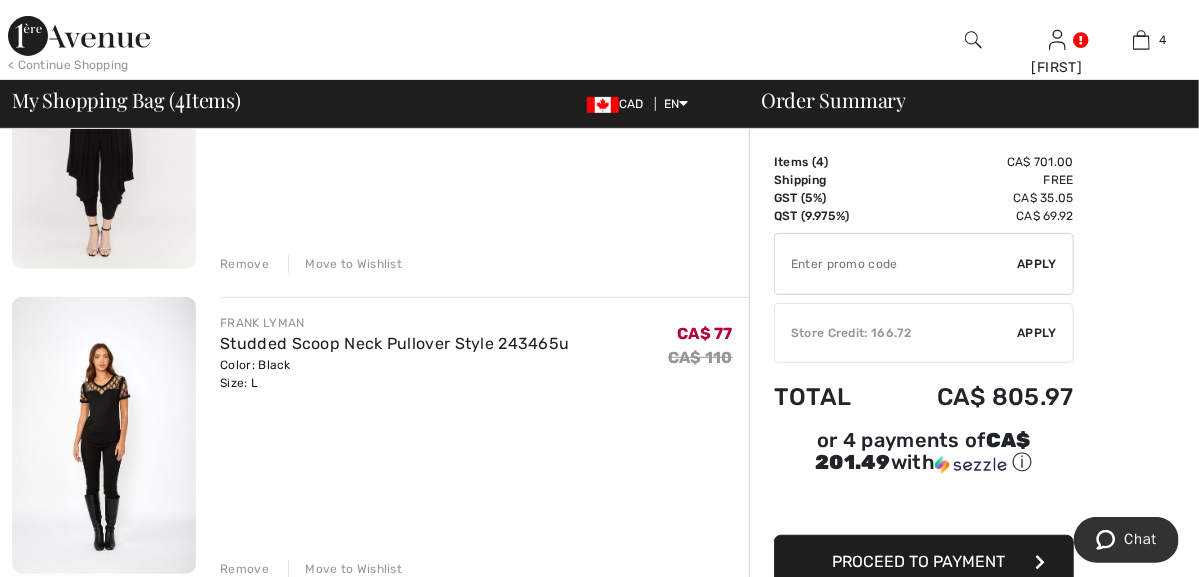 scroll, scrollTop: 400, scrollLeft: 0, axis: vertical 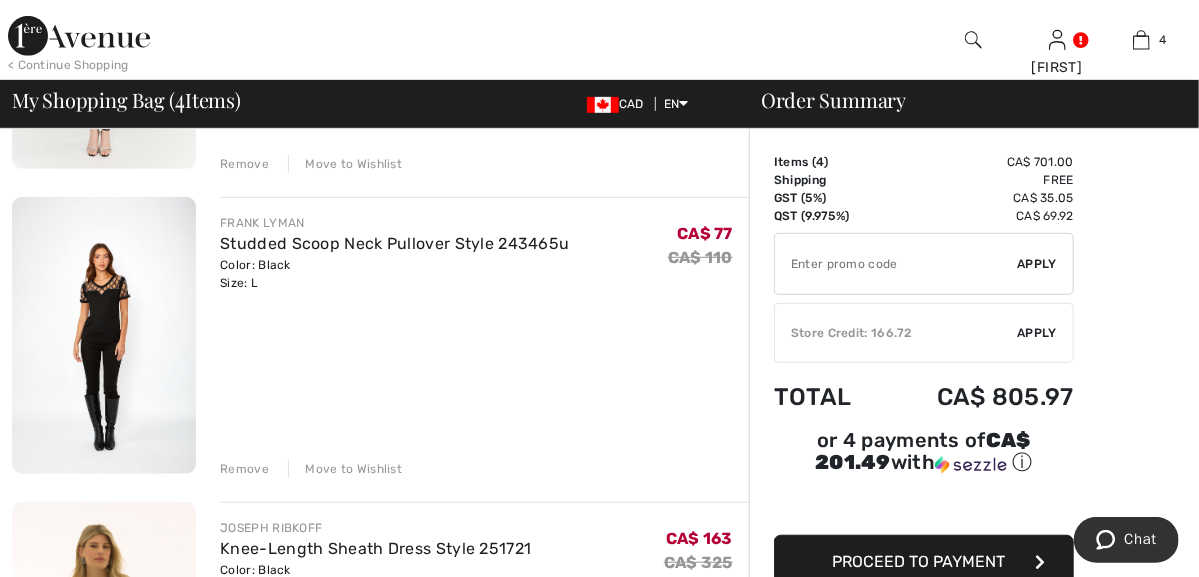 click on "Remove" at bounding box center (244, 469) 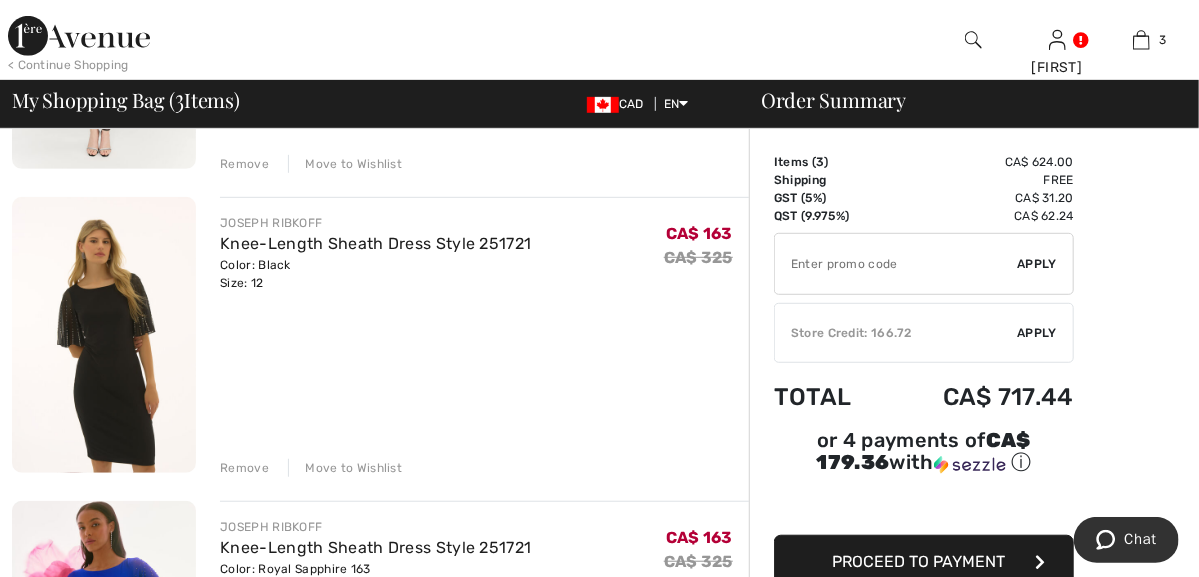 click on "Remove" at bounding box center (244, 468) 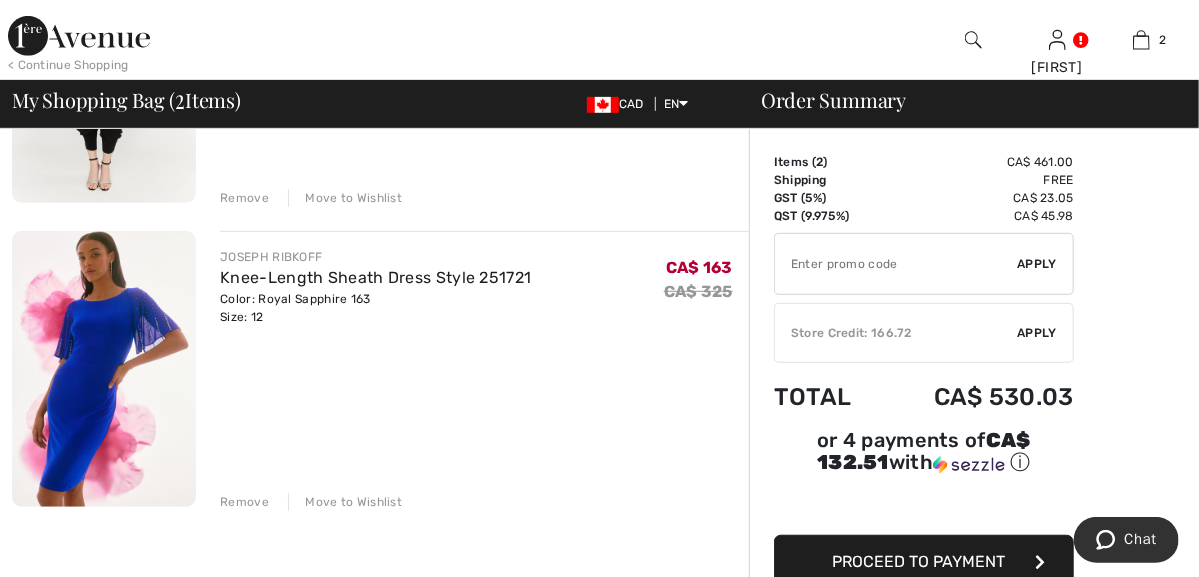 scroll, scrollTop: 0, scrollLeft: 0, axis: both 